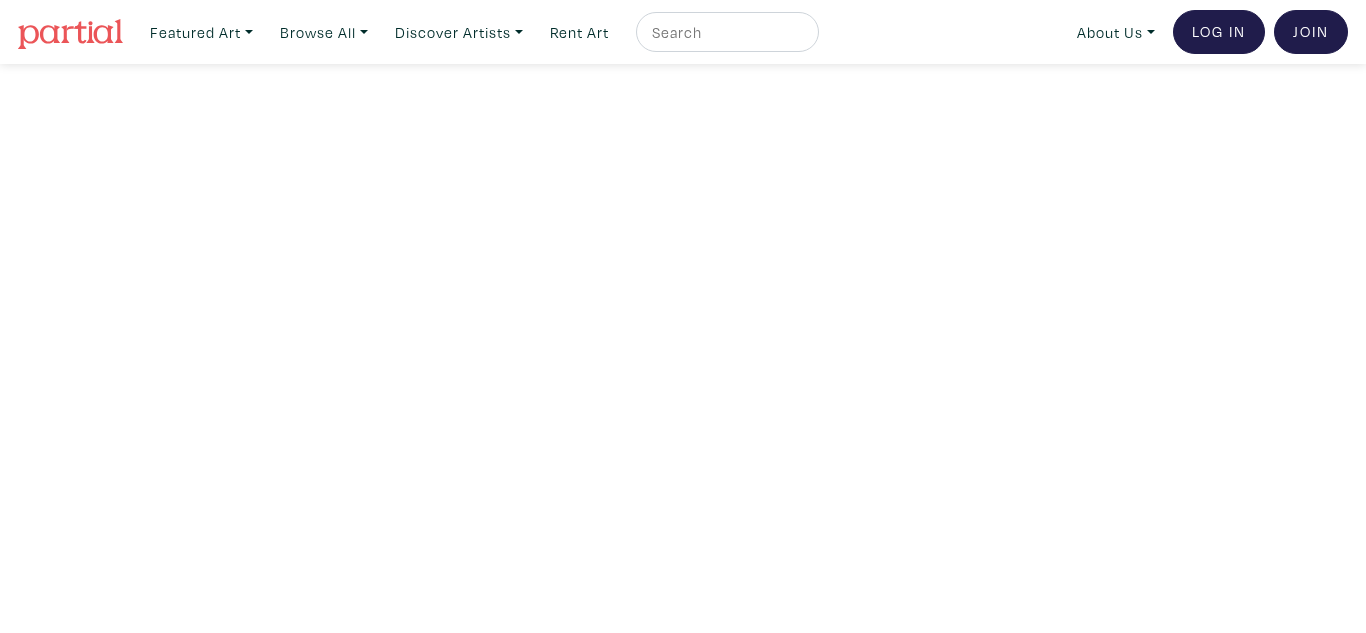 scroll, scrollTop: 0, scrollLeft: 0, axis: both 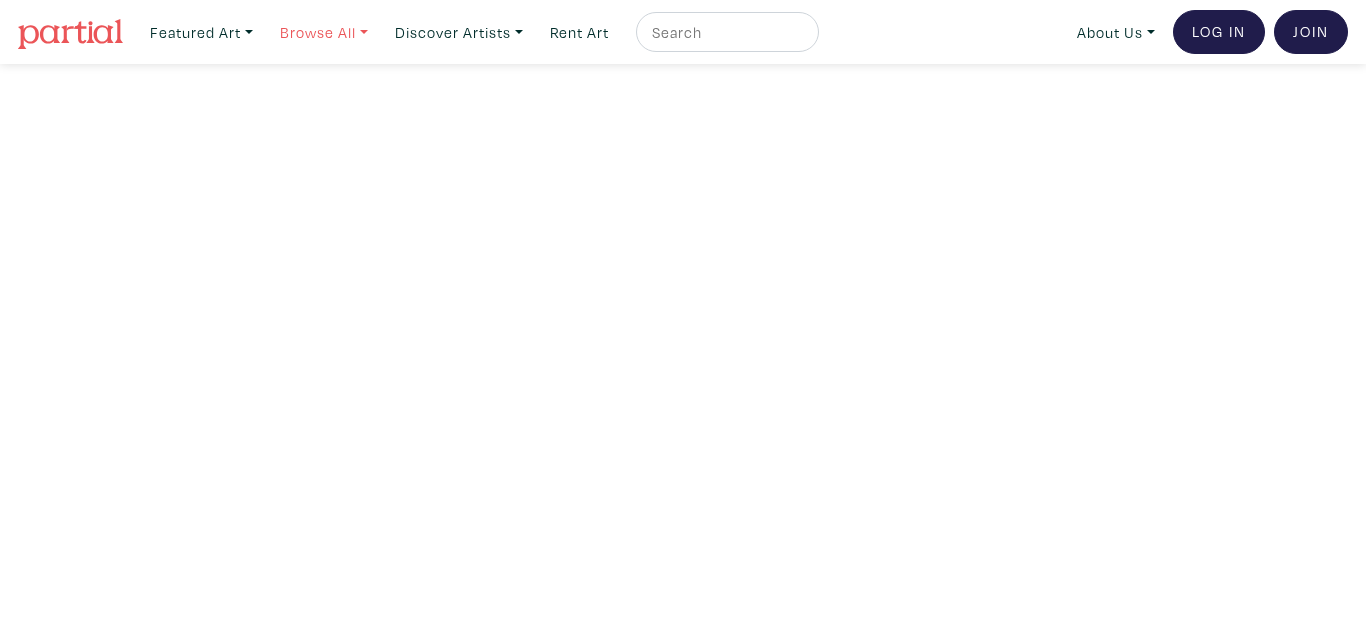 click on "Browse All" at bounding box center (201, 32) 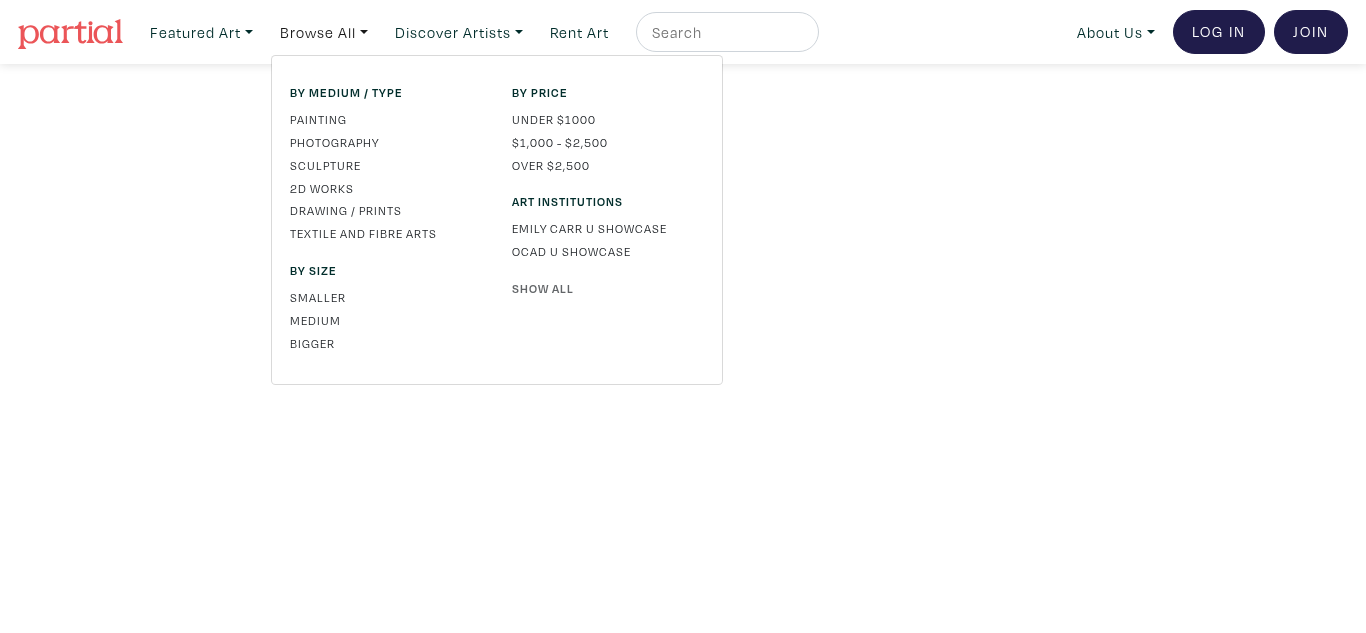 click on "Show All" at bounding box center [608, 288] 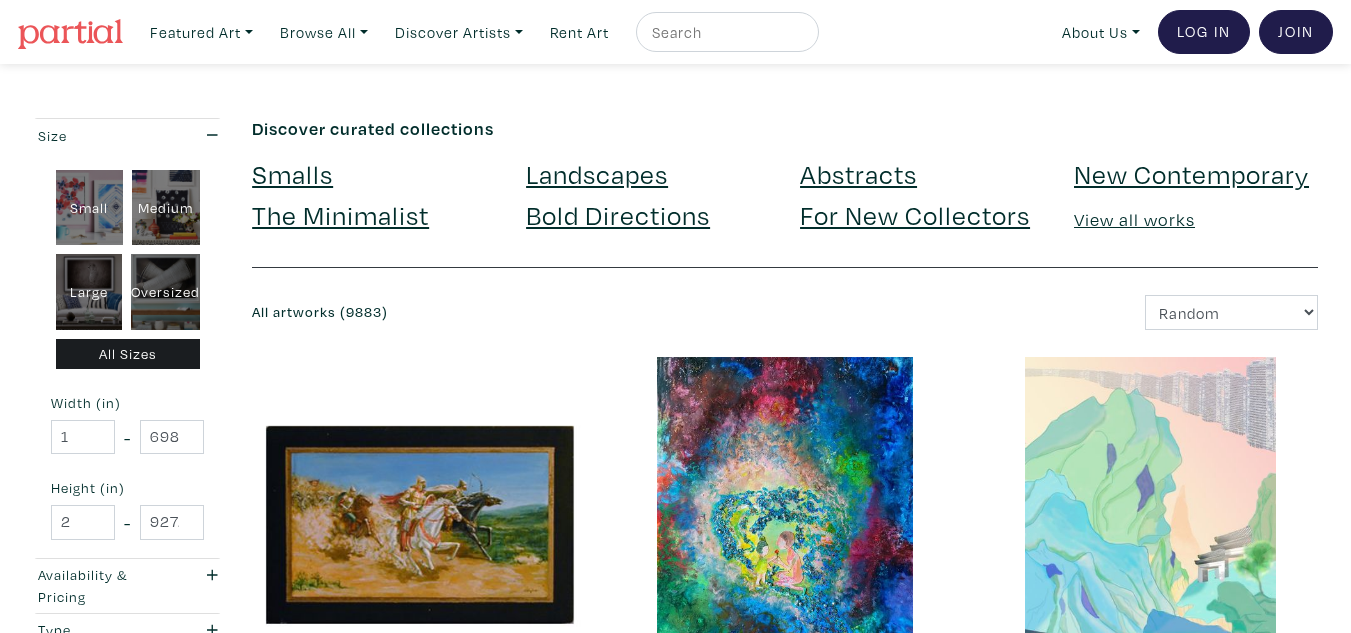 scroll, scrollTop: 0, scrollLeft: 0, axis: both 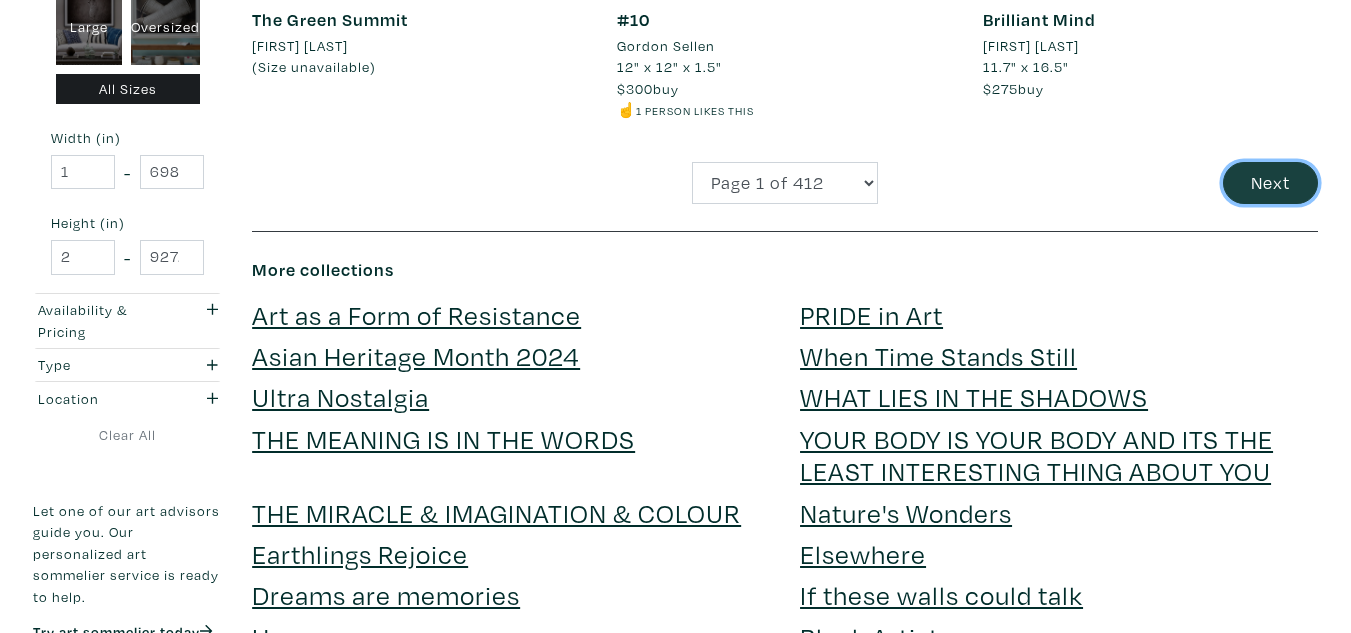 click on "Next" at bounding box center [1270, 183] 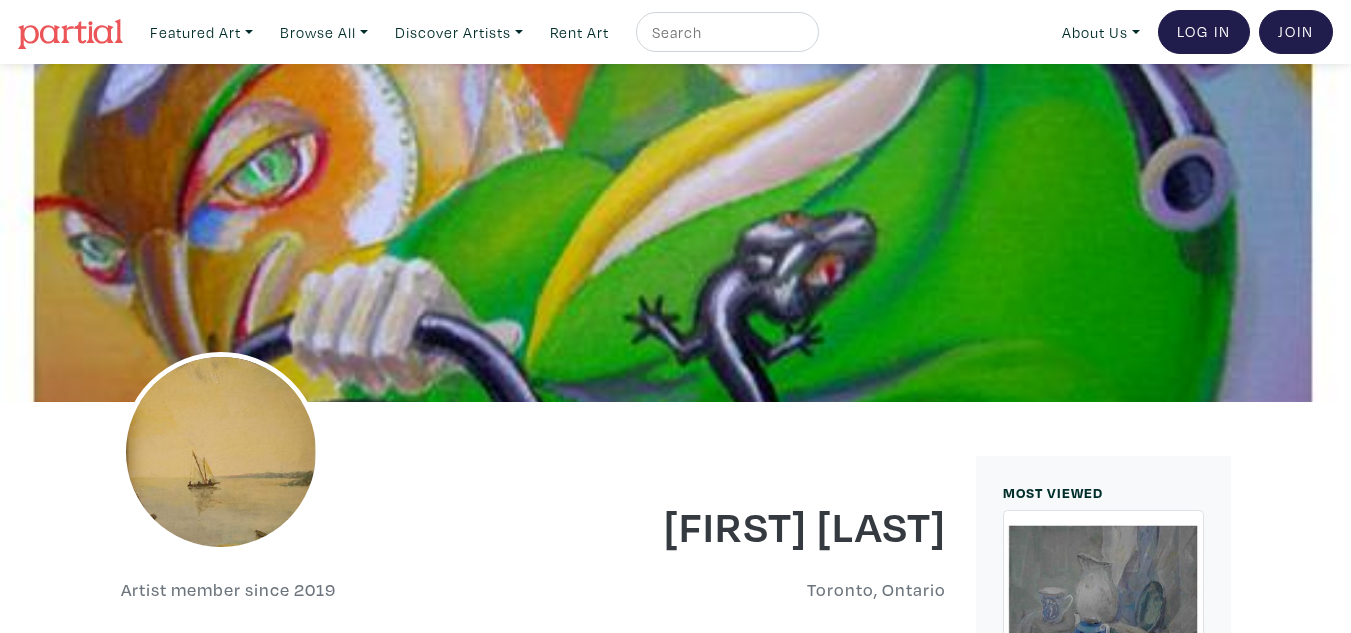 scroll, scrollTop: 0, scrollLeft: 0, axis: both 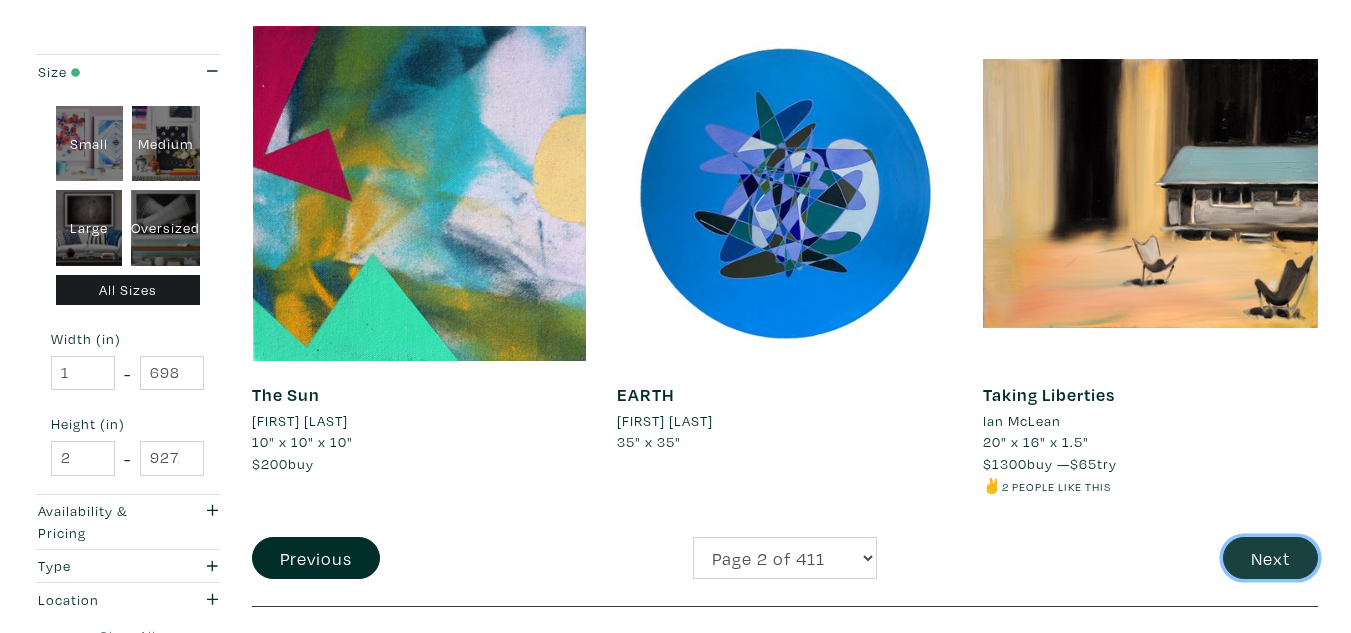 click on "Next" at bounding box center [1270, 558] 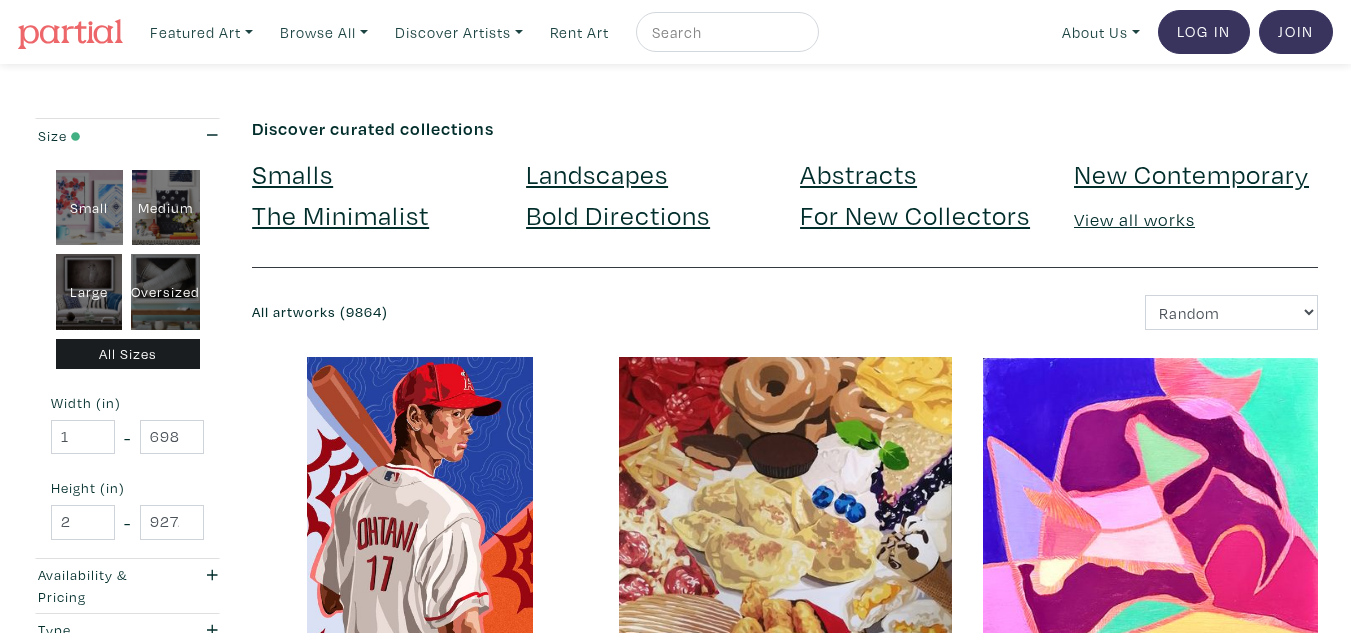 scroll, scrollTop: 0, scrollLeft: 0, axis: both 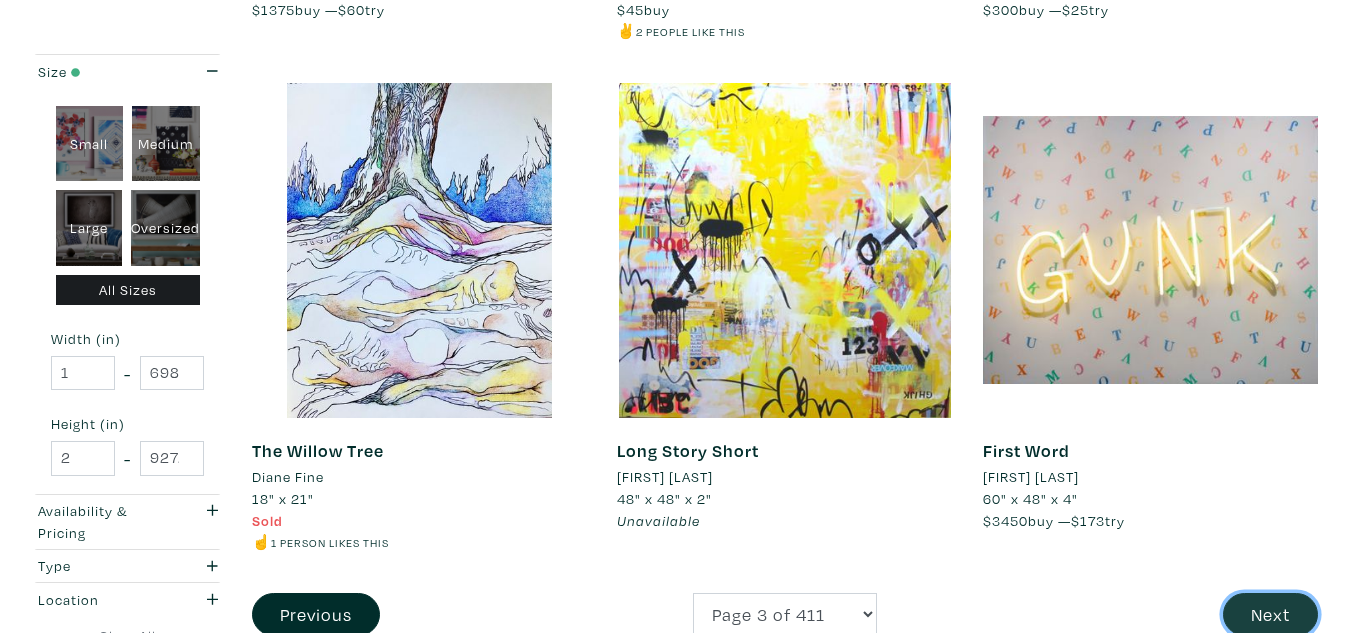 click on "Next" at bounding box center [1270, 614] 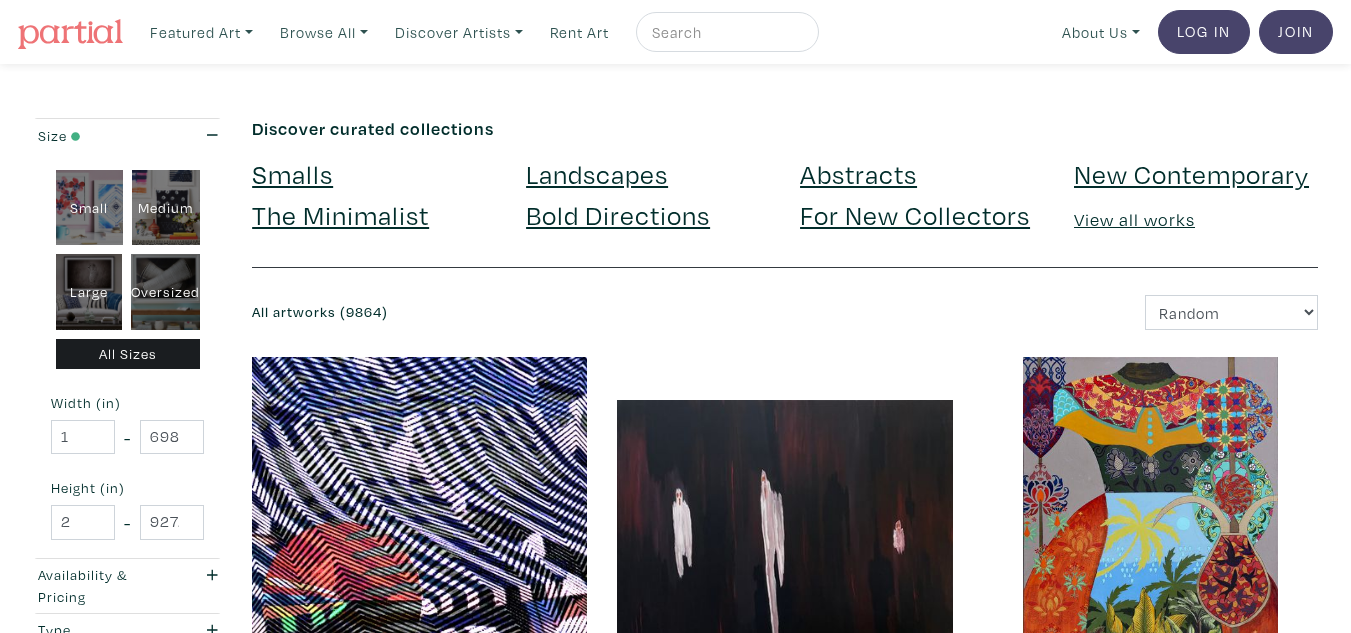 scroll, scrollTop: 0, scrollLeft: 0, axis: both 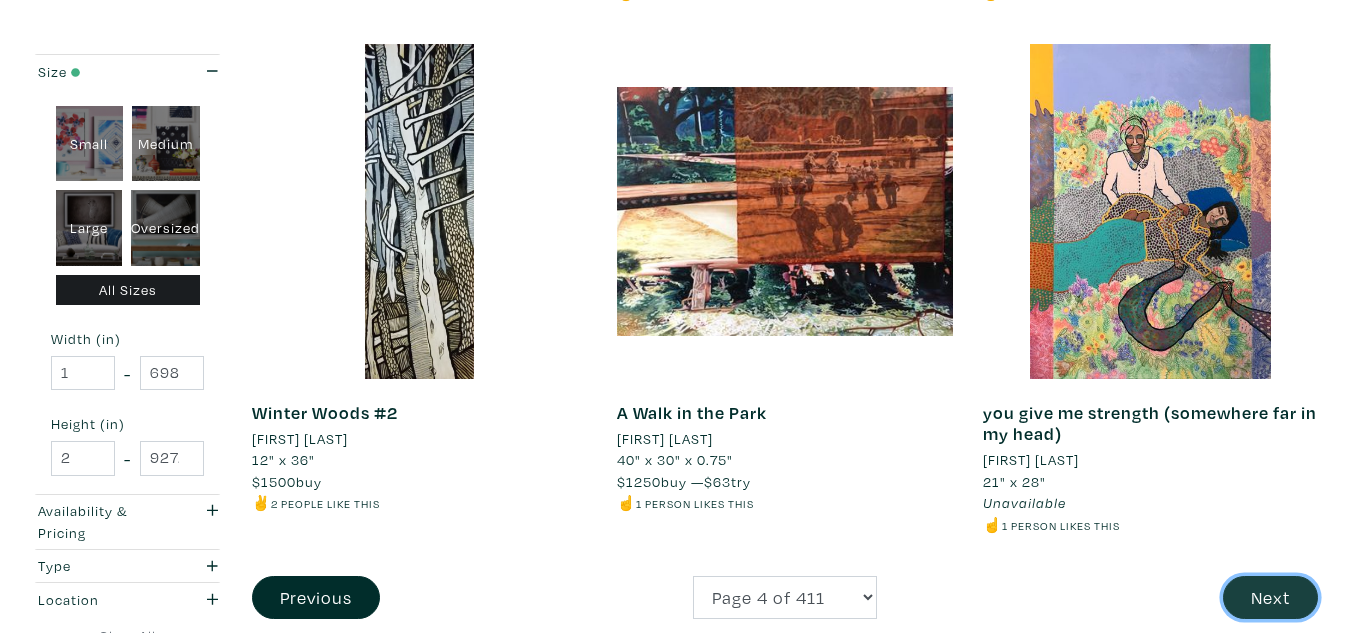 click on "Next" at bounding box center (1270, 597) 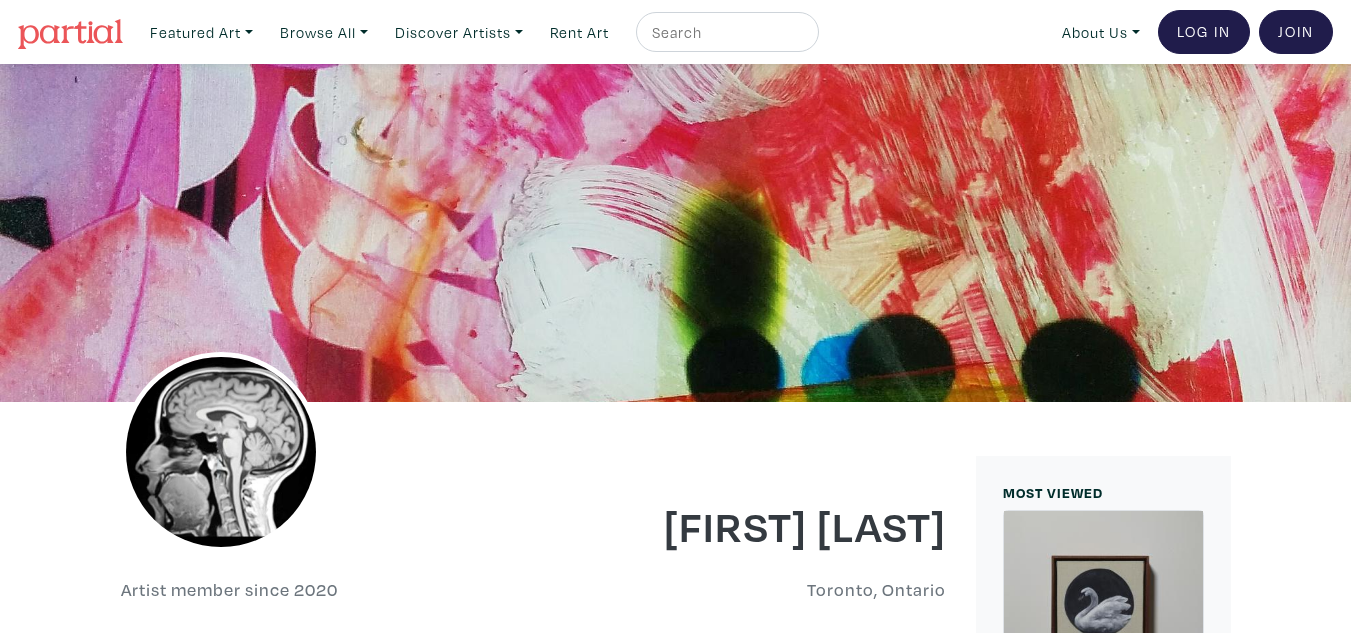 scroll, scrollTop: 0, scrollLeft: 0, axis: both 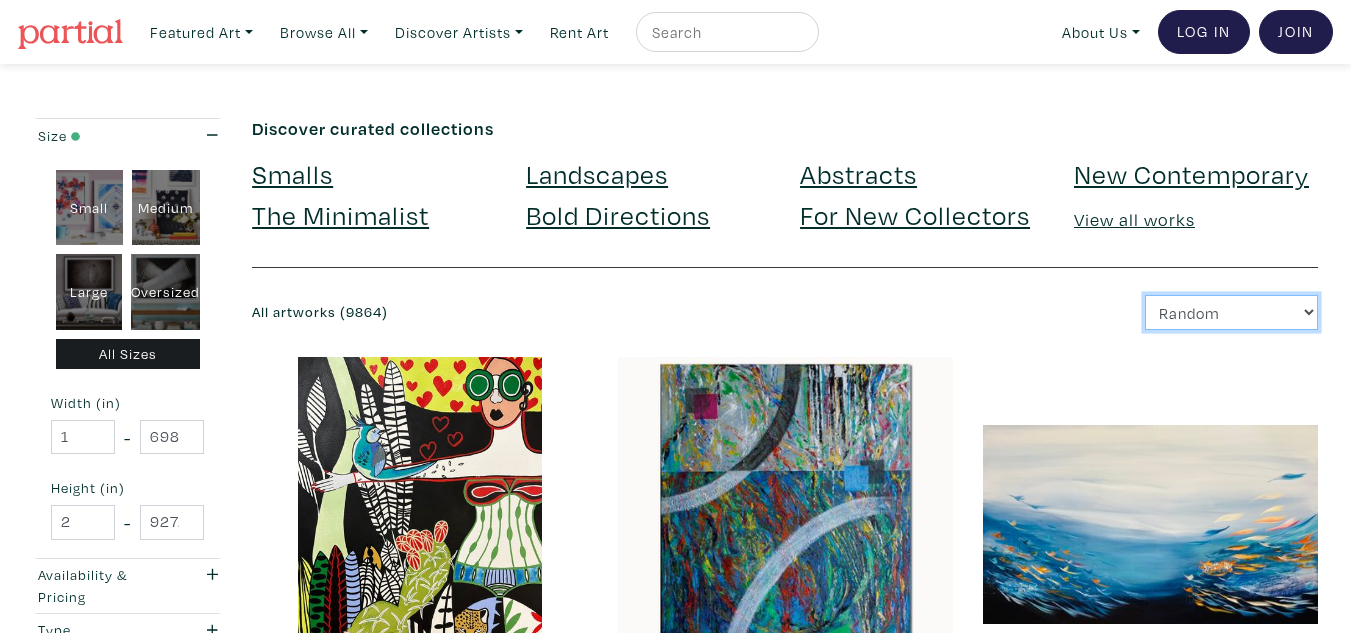 click on "Newest
Random
Price: Low to High
Price: High to Low" at bounding box center [1231, 312] 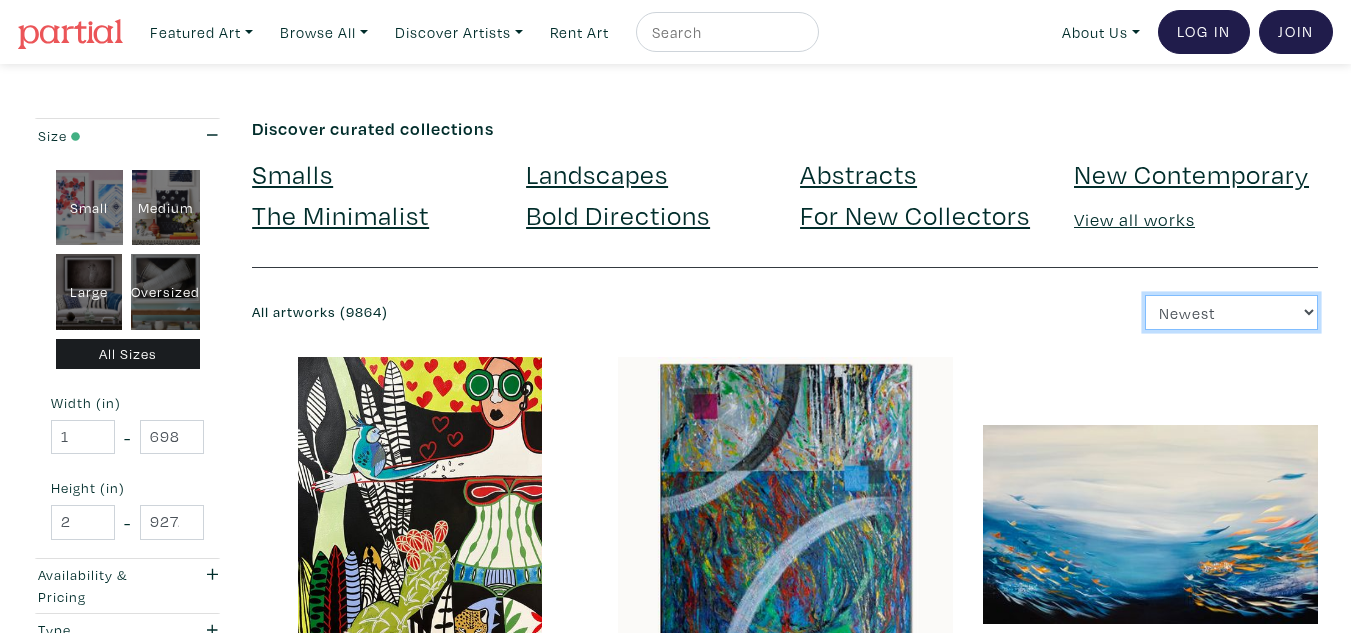 click on "Newest
Random
Price: Low to High
Price: High to Low" at bounding box center [1231, 312] 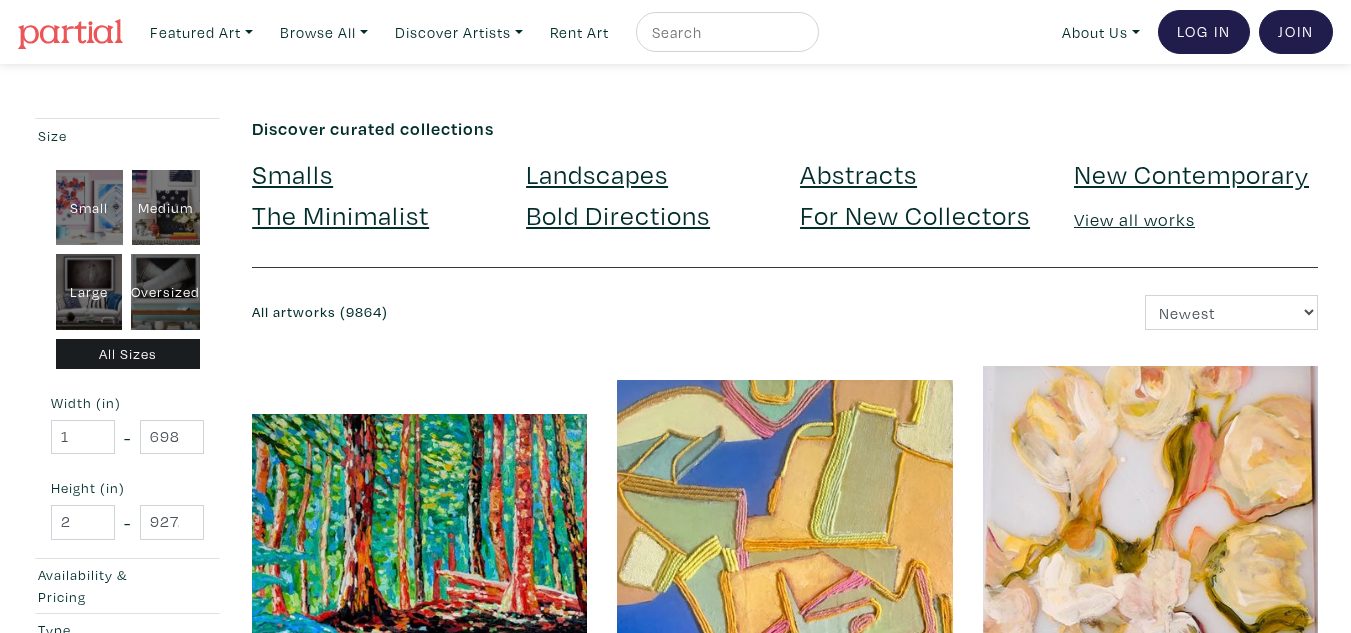 scroll, scrollTop: 0, scrollLeft: 0, axis: both 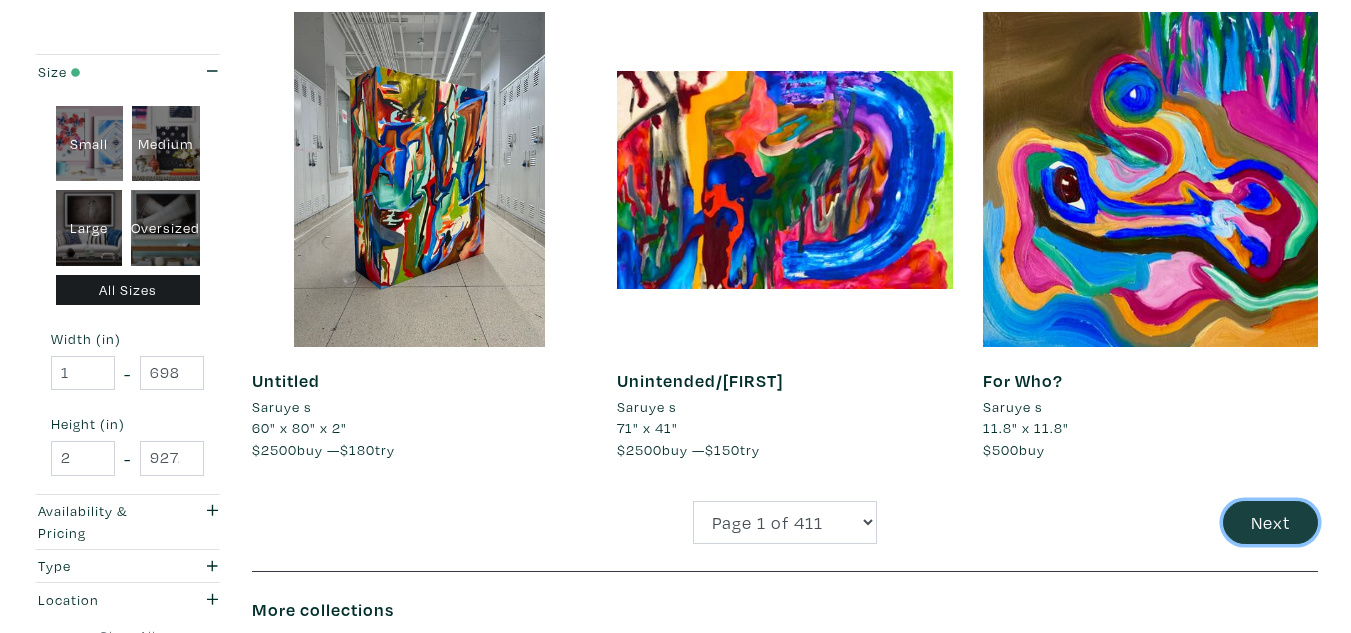 click on "Next" at bounding box center (1270, 522) 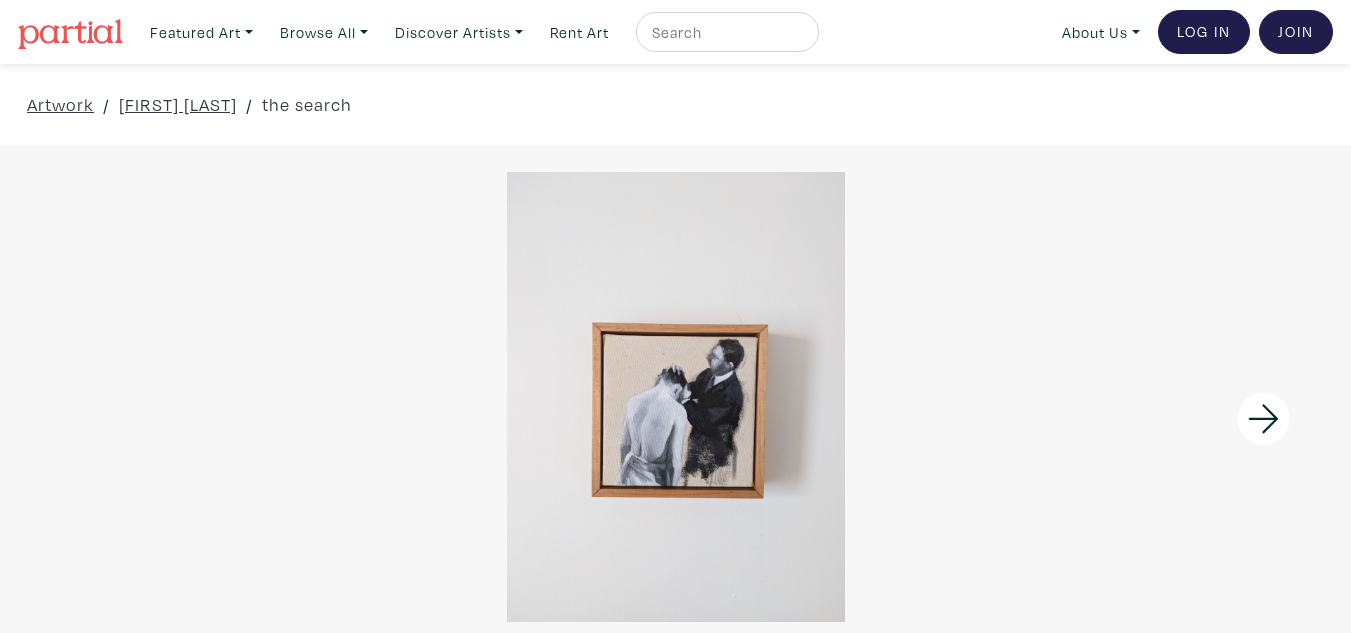scroll, scrollTop: 0, scrollLeft: 0, axis: both 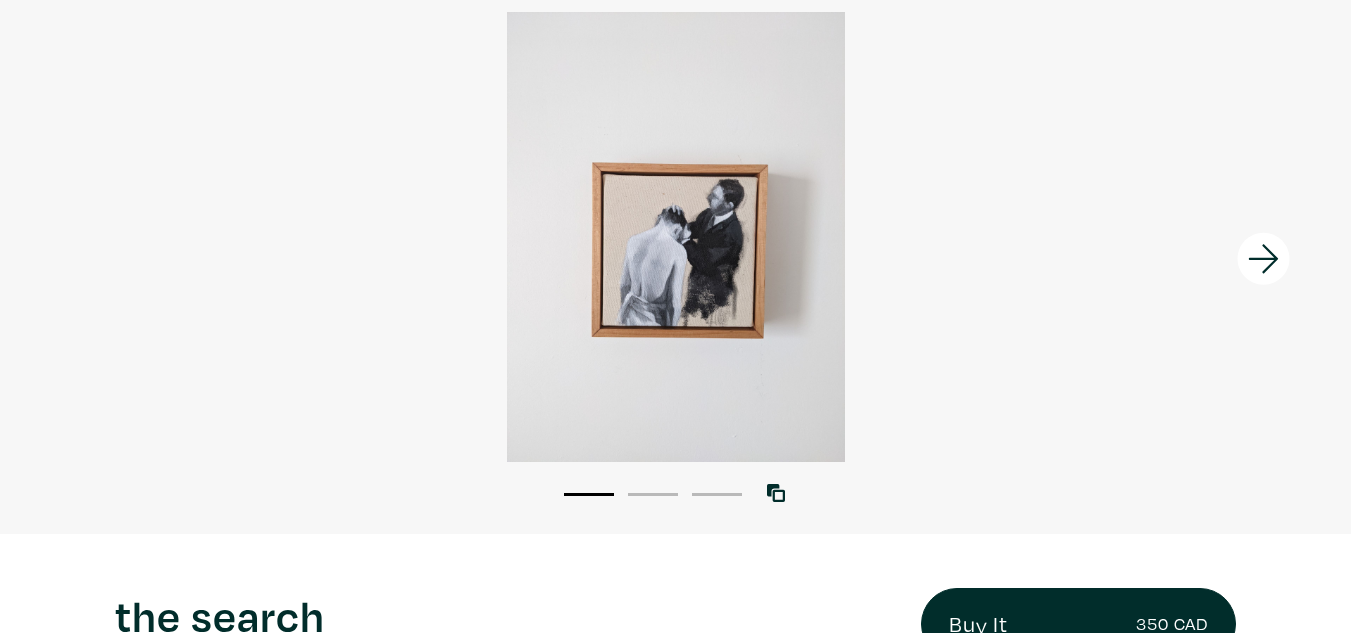 click 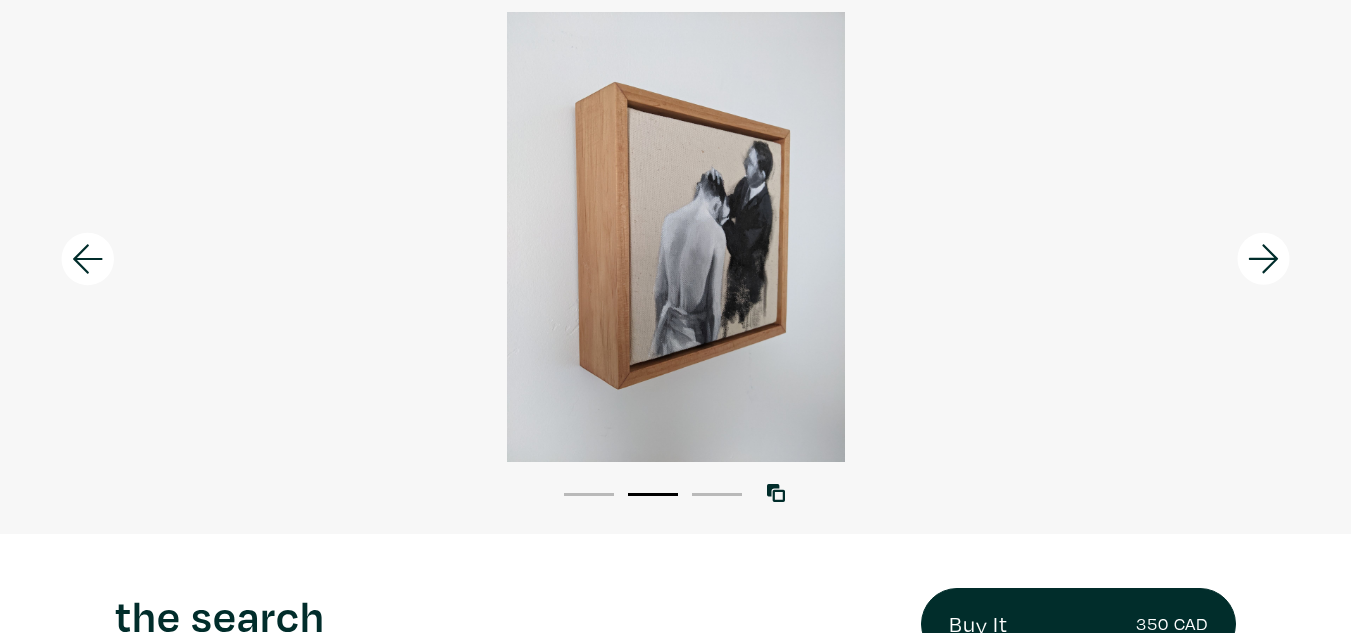 click 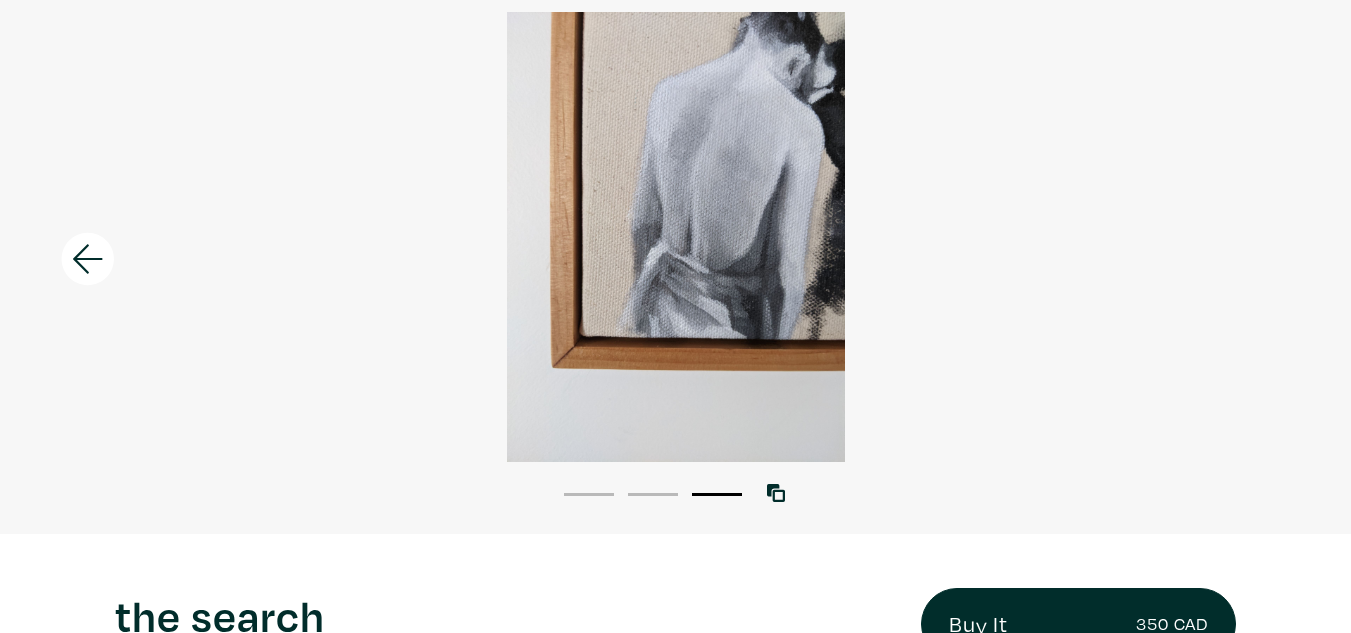 click at bounding box center [675, 237] 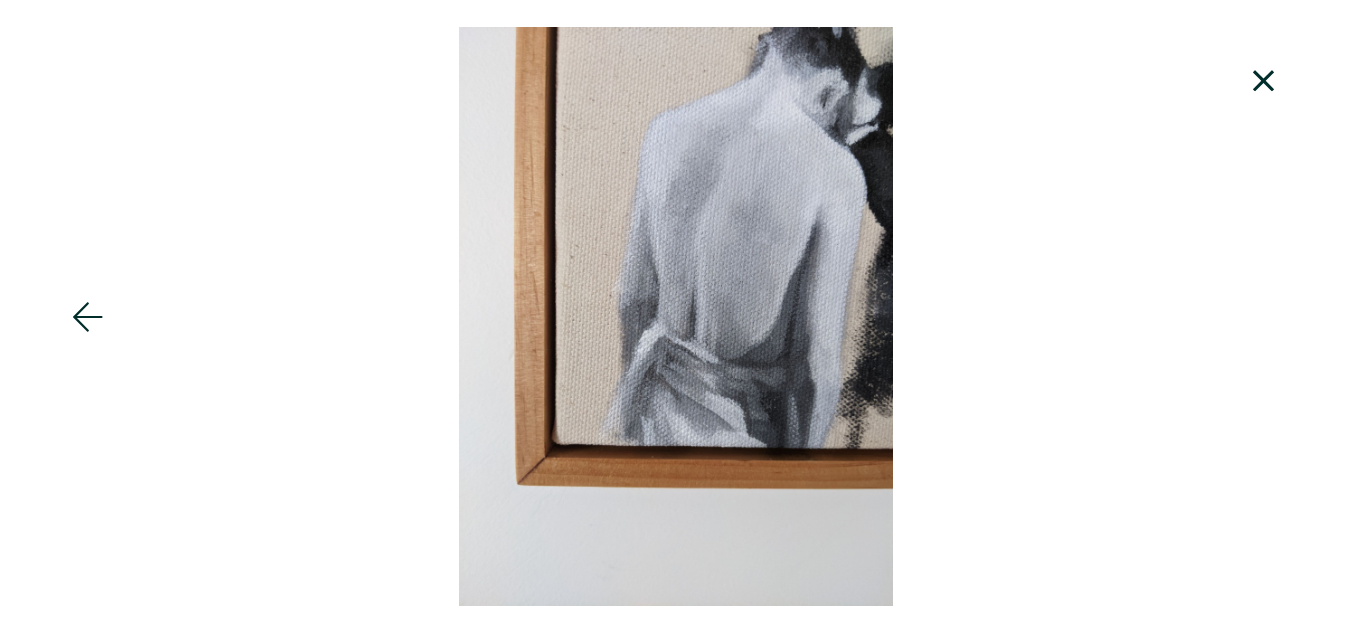 click at bounding box center (675, 316) 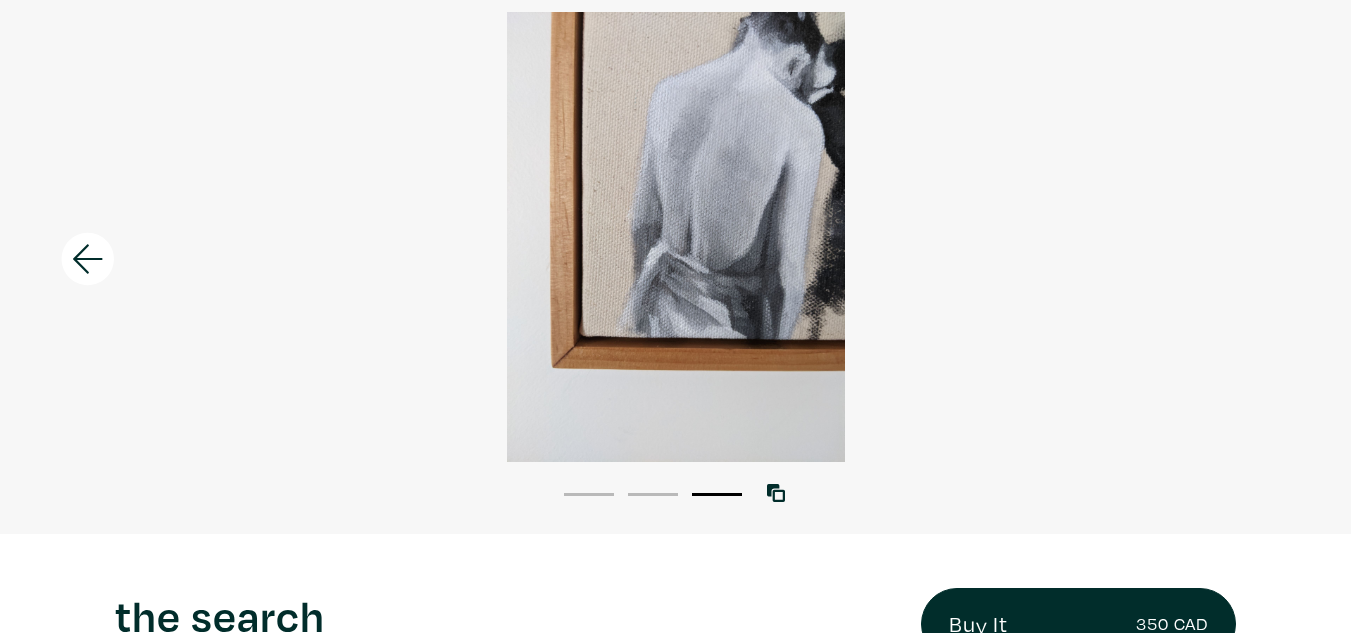 click on "1" at bounding box center (589, 493) 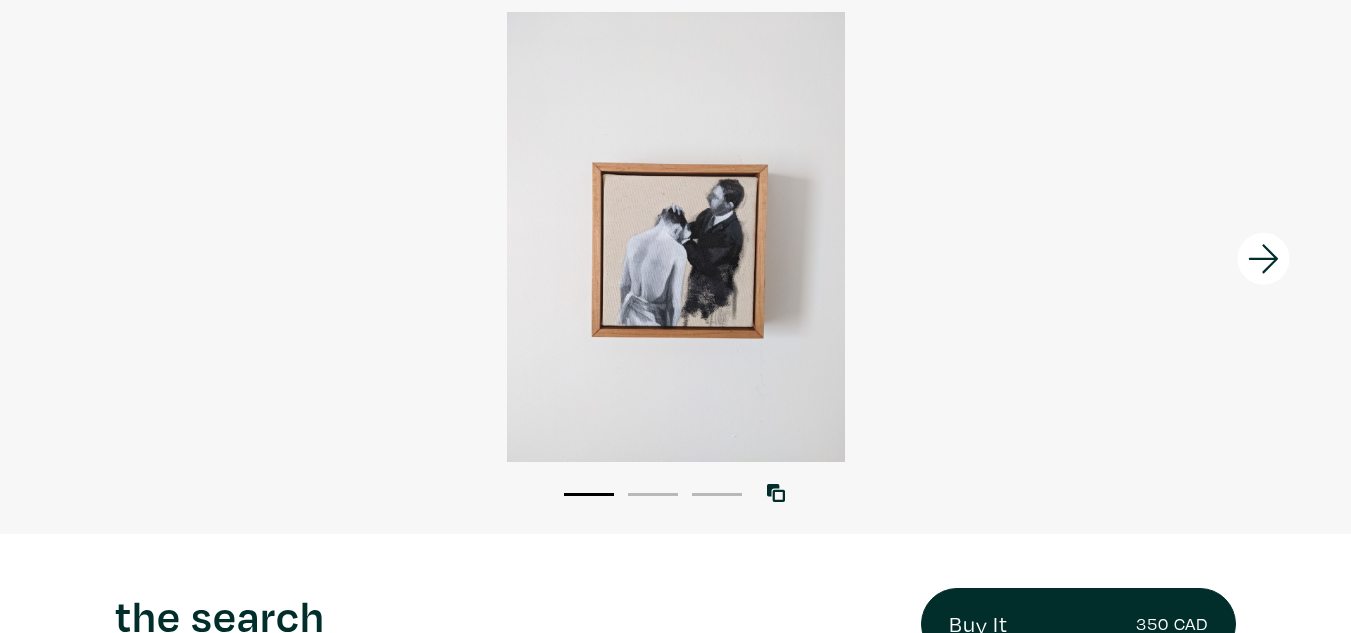 click at bounding box center (675, 237) 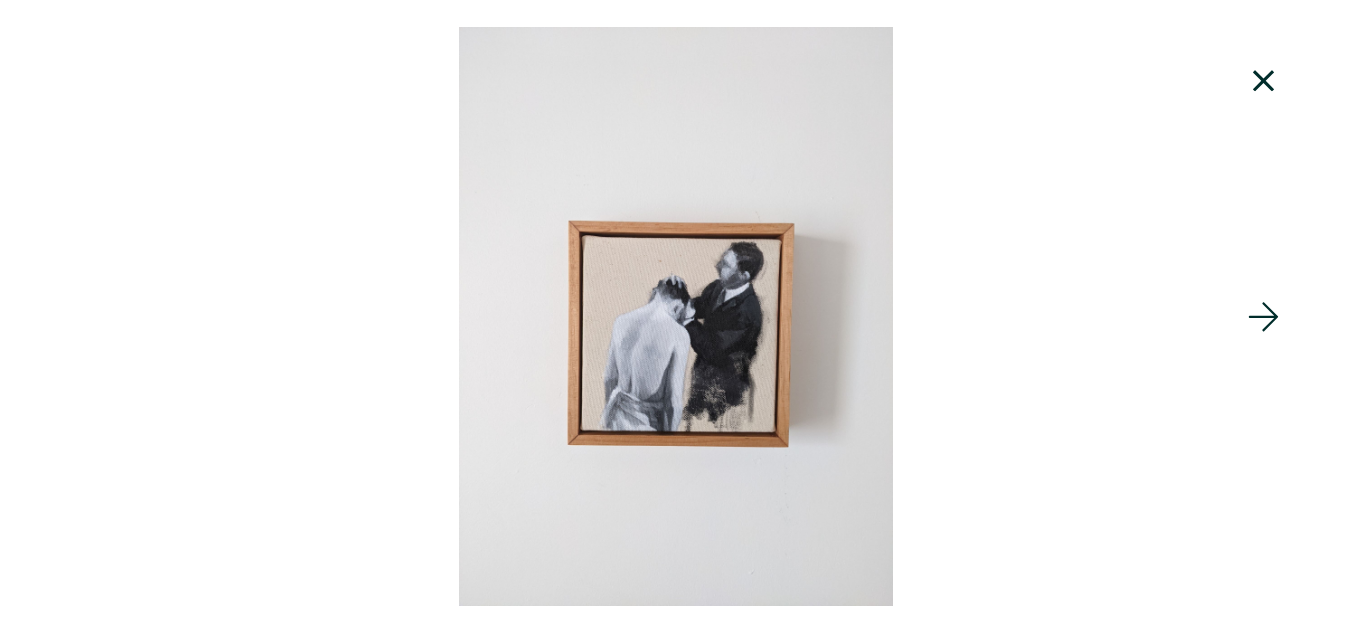 click 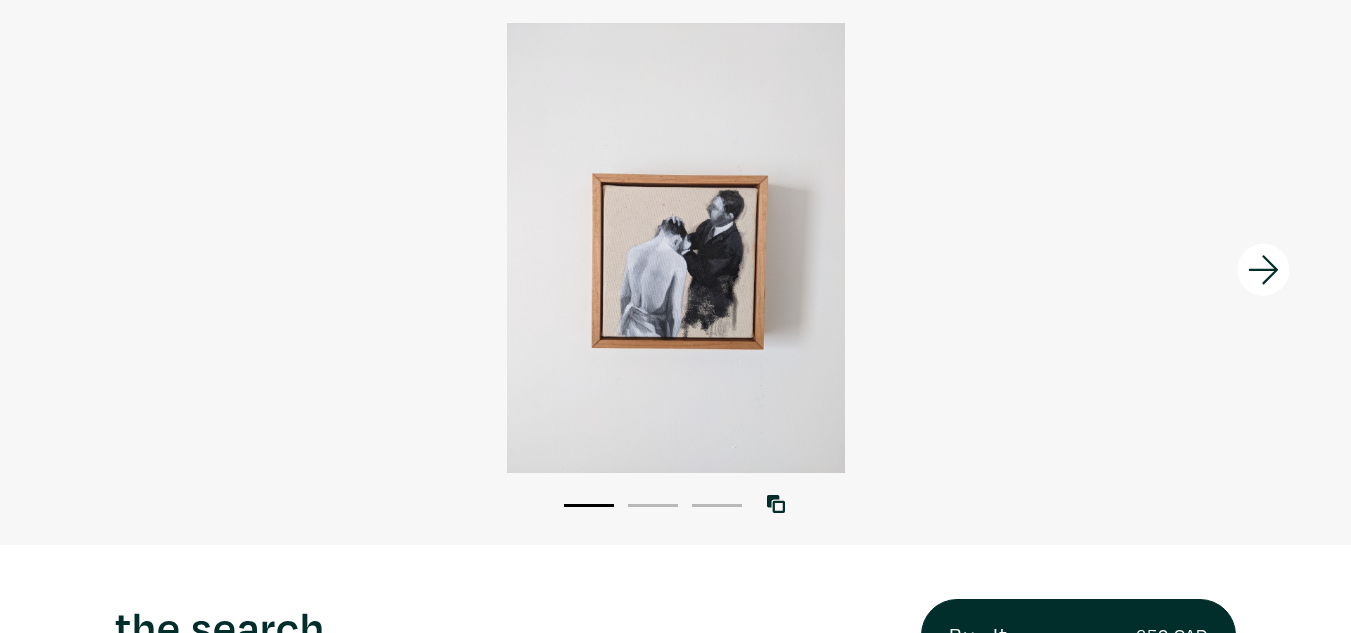 scroll, scrollTop: 95, scrollLeft: 0, axis: vertical 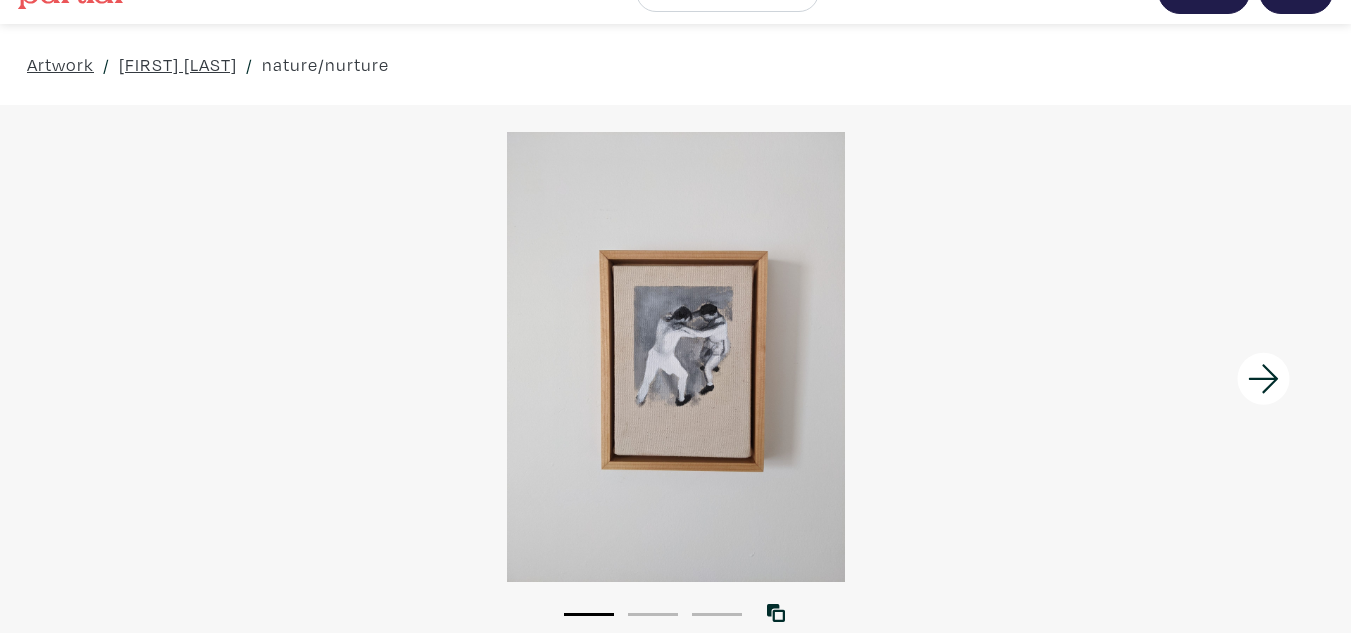 click 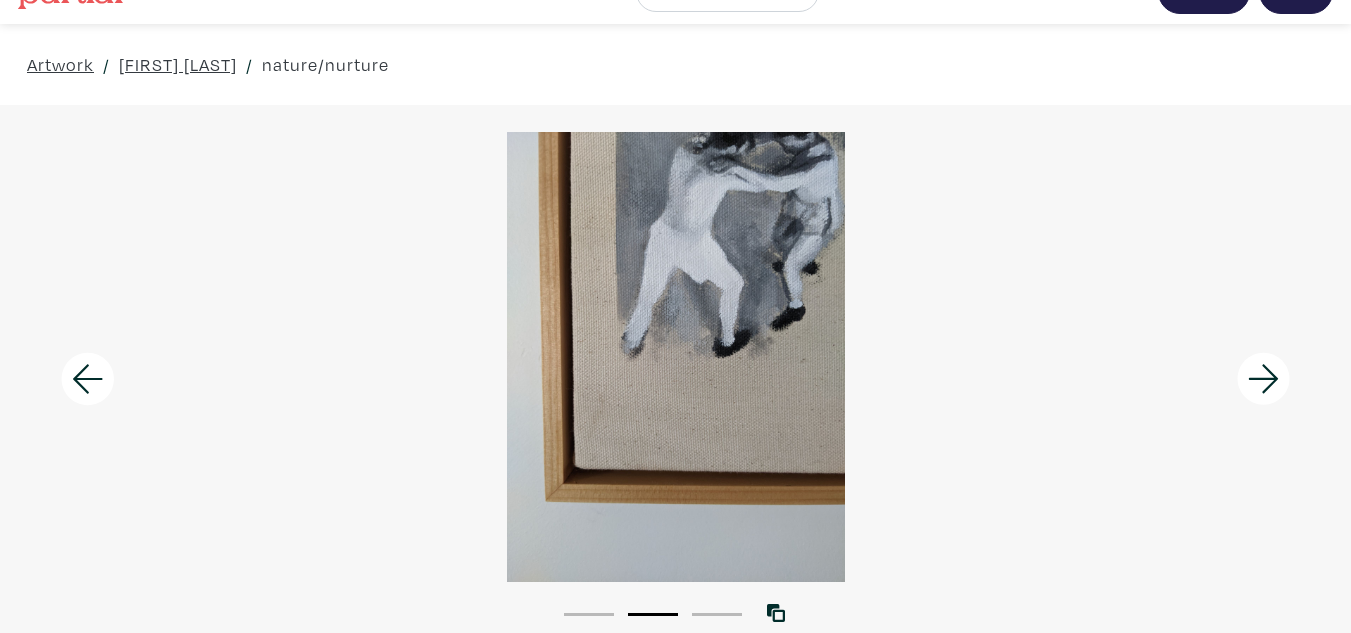 click 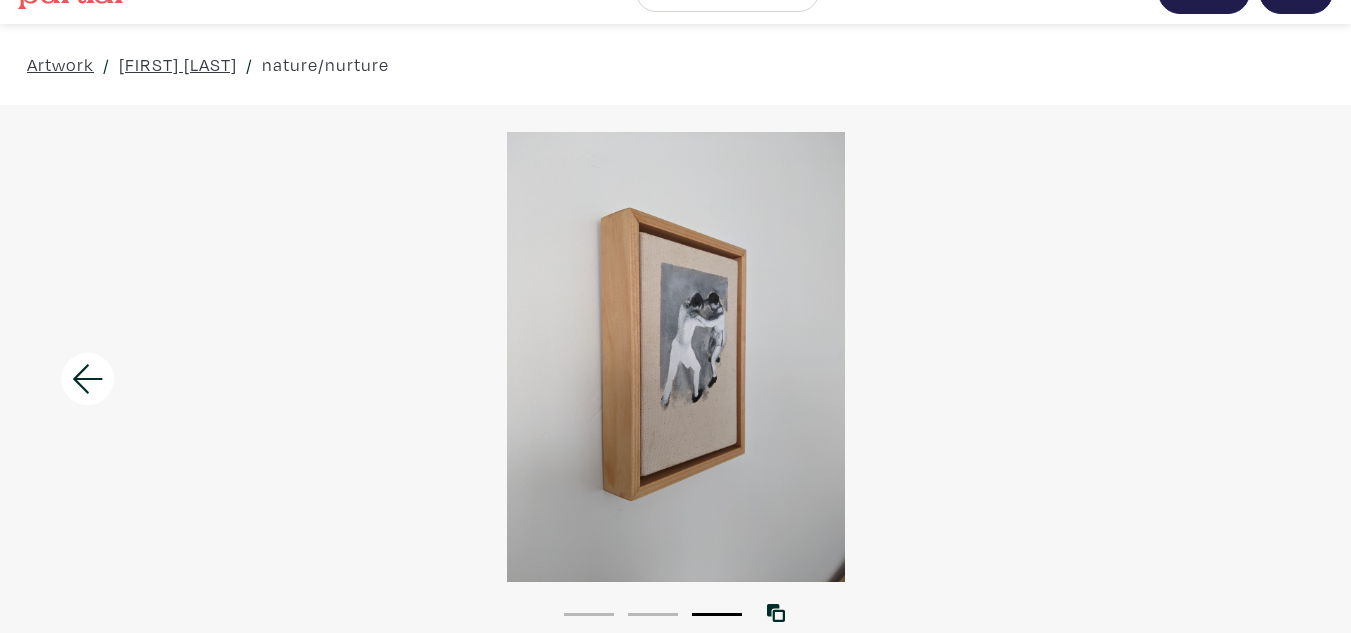 click at bounding box center (675, 357) 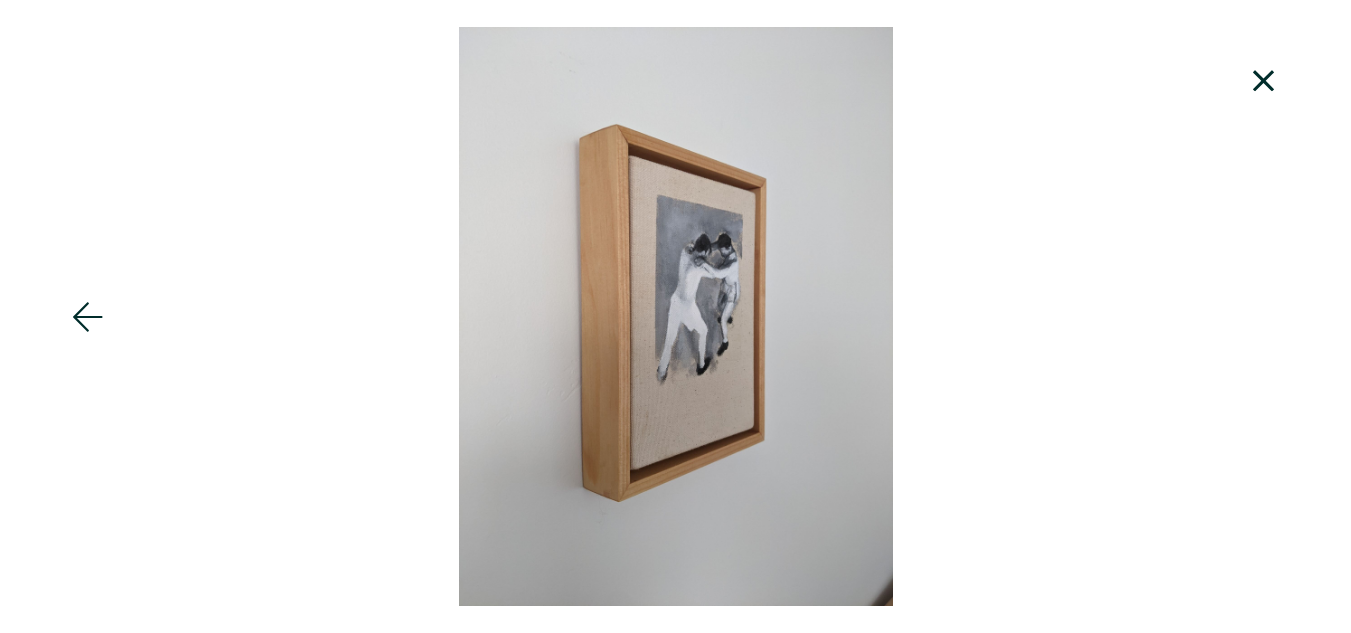 click at bounding box center (675, 316) 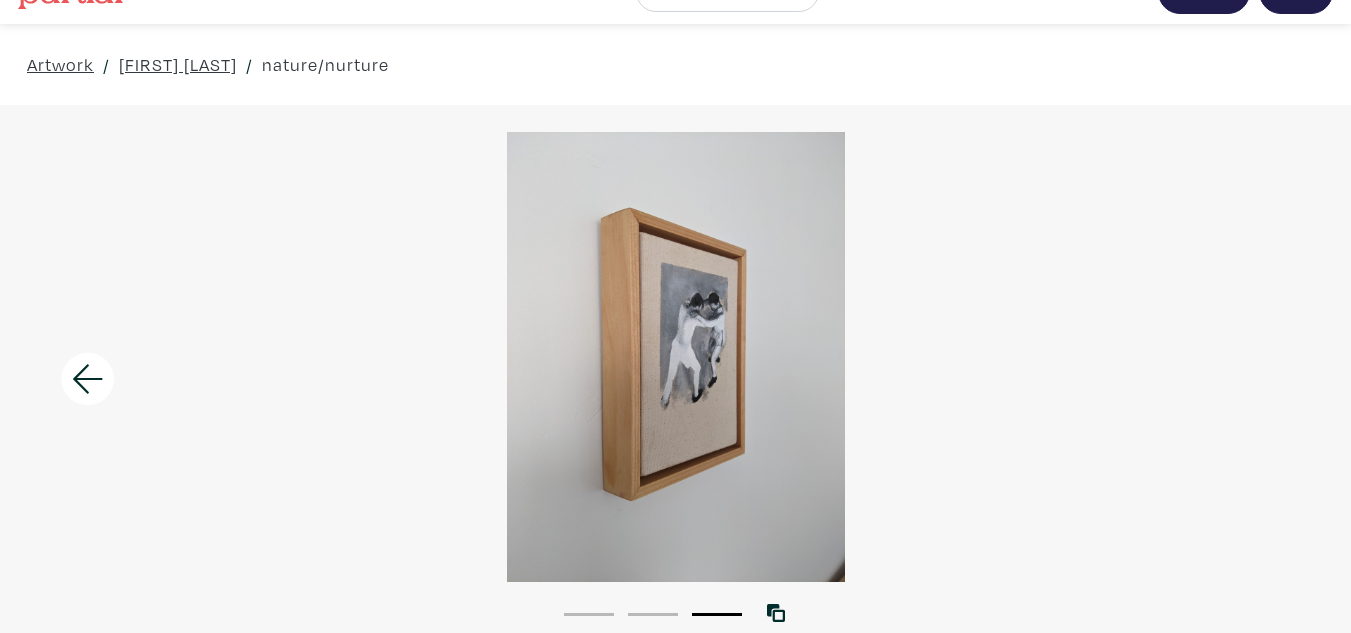 click on "1" at bounding box center (589, 613) 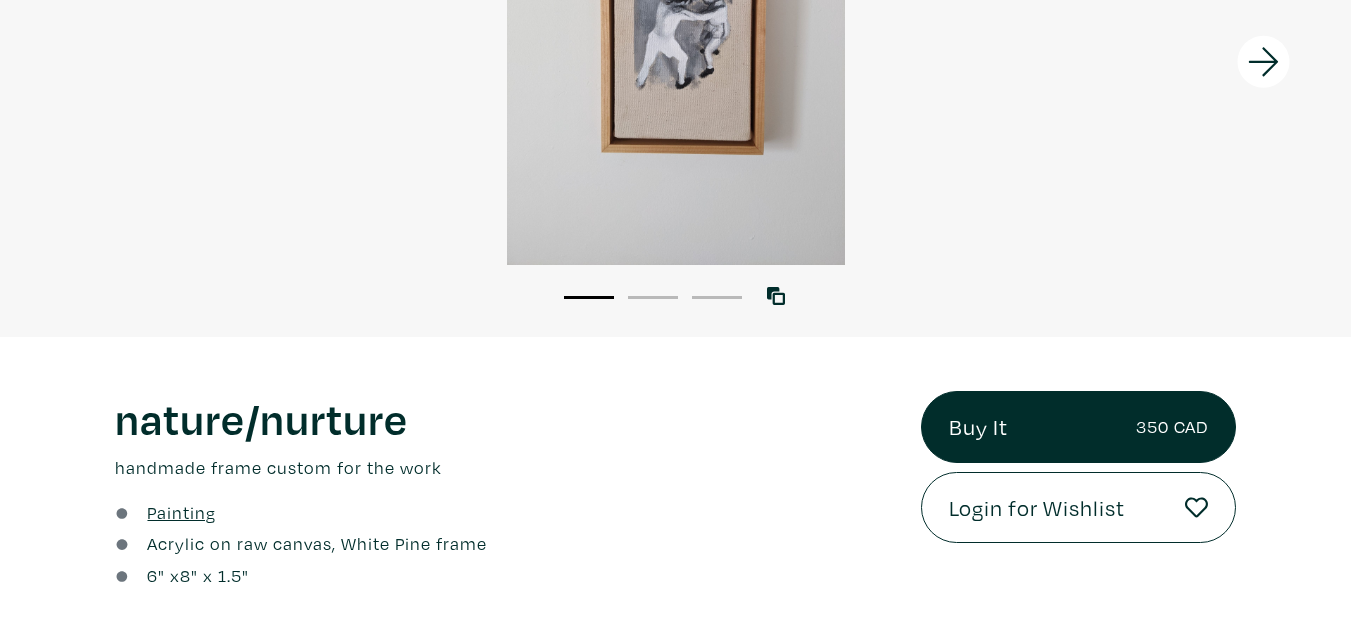 scroll, scrollTop: 0, scrollLeft: 0, axis: both 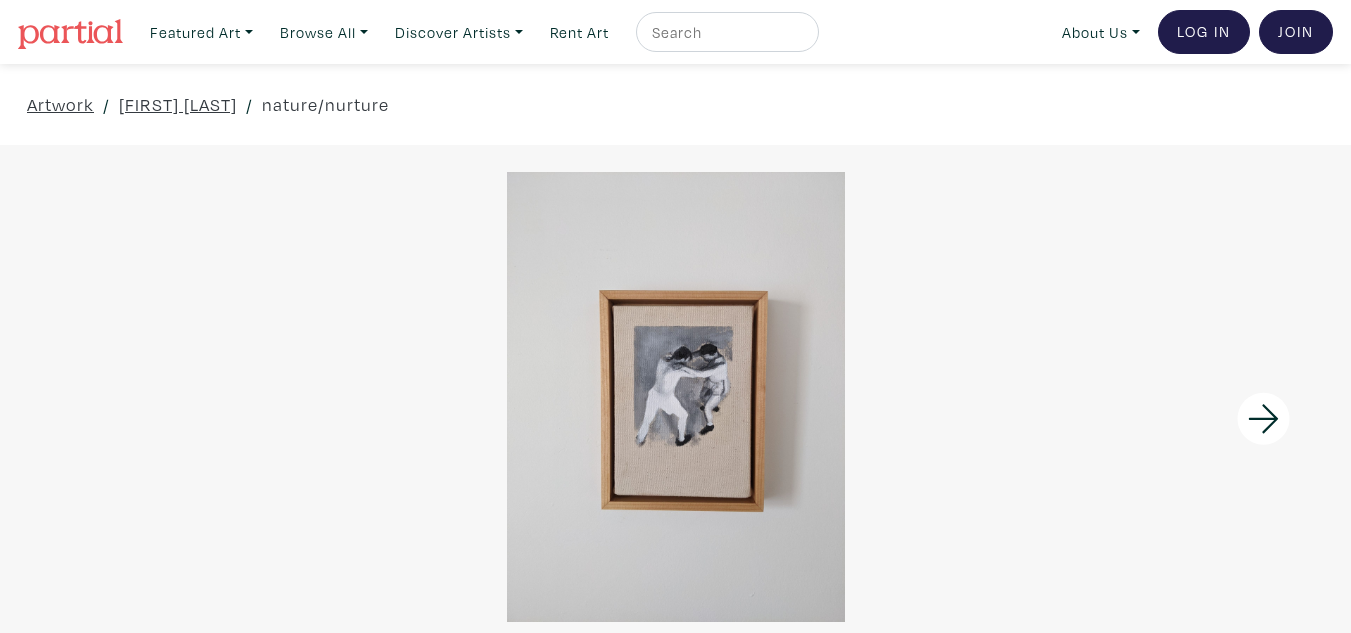 type 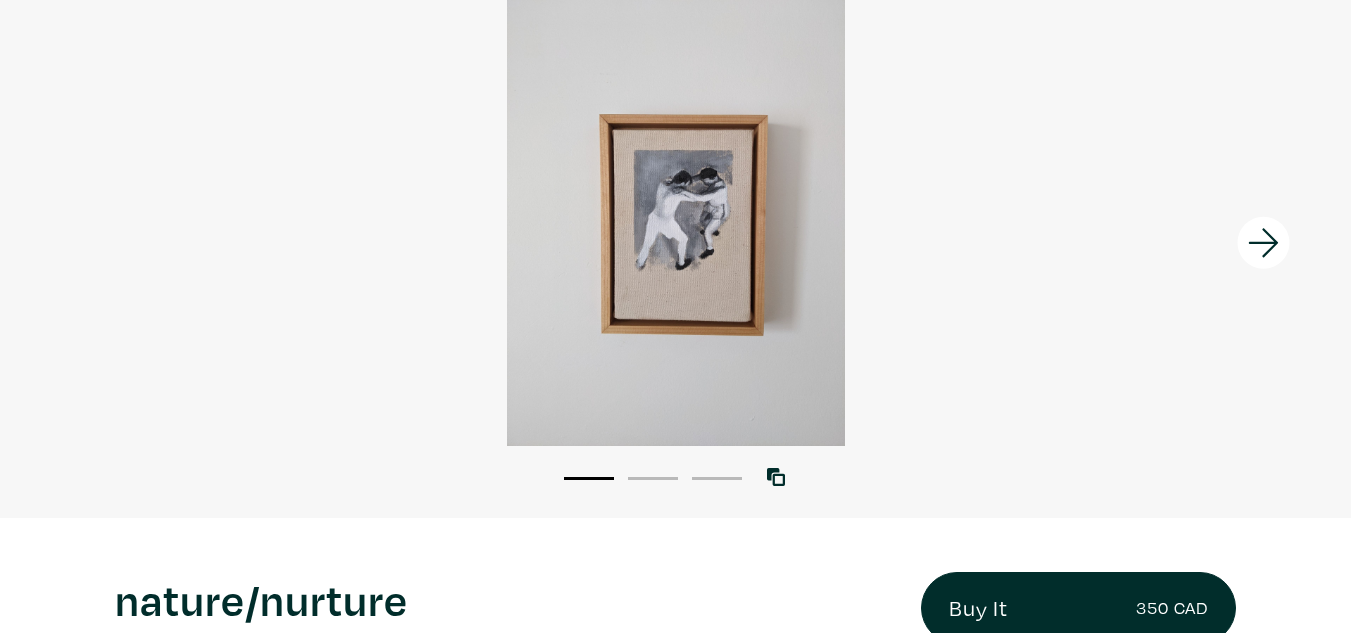 scroll, scrollTop: 153, scrollLeft: 0, axis: vertical 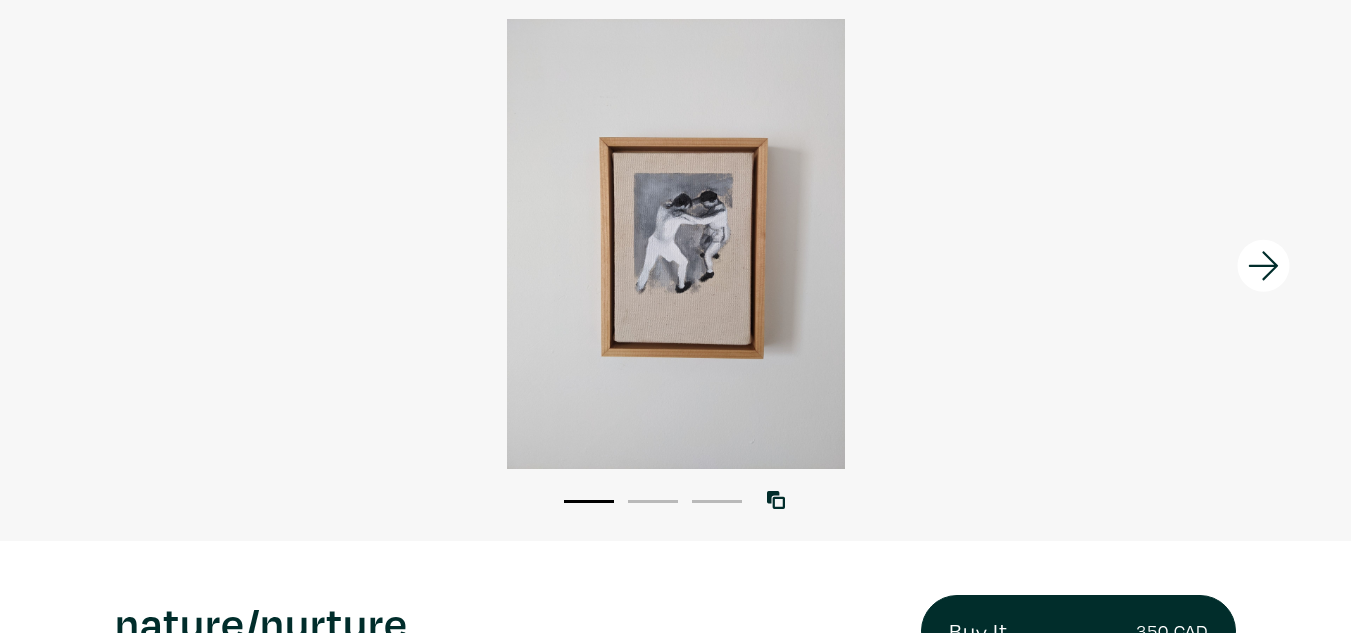 click 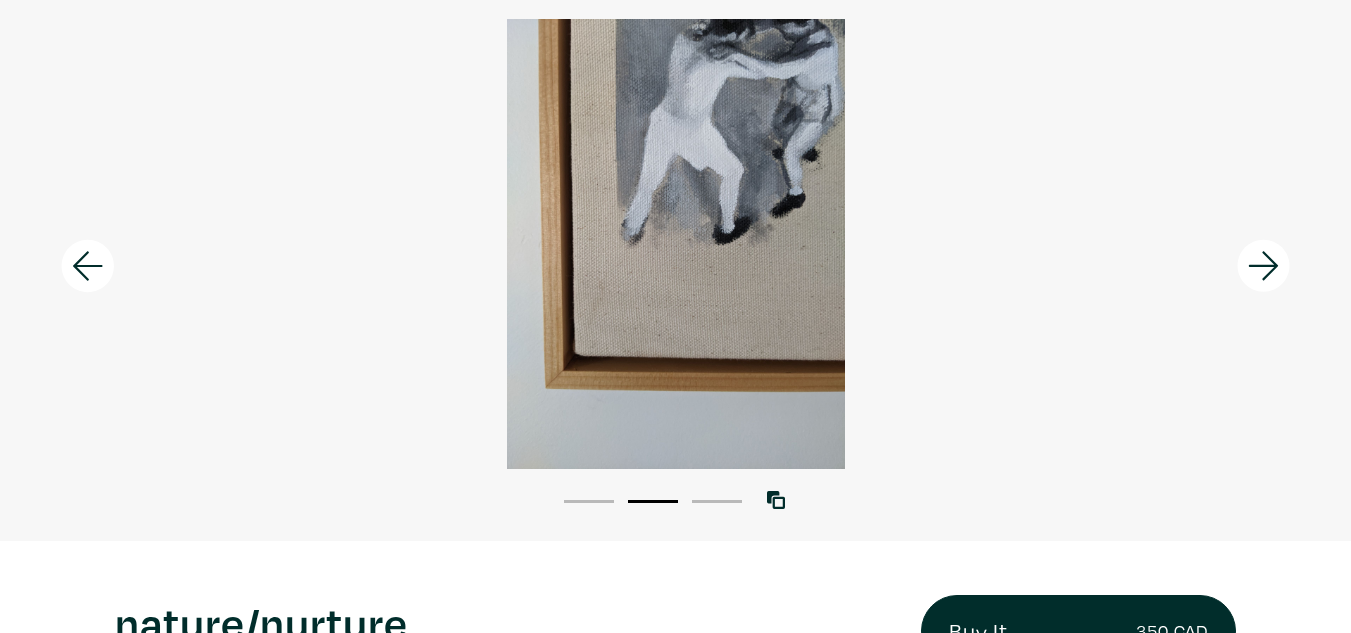 click 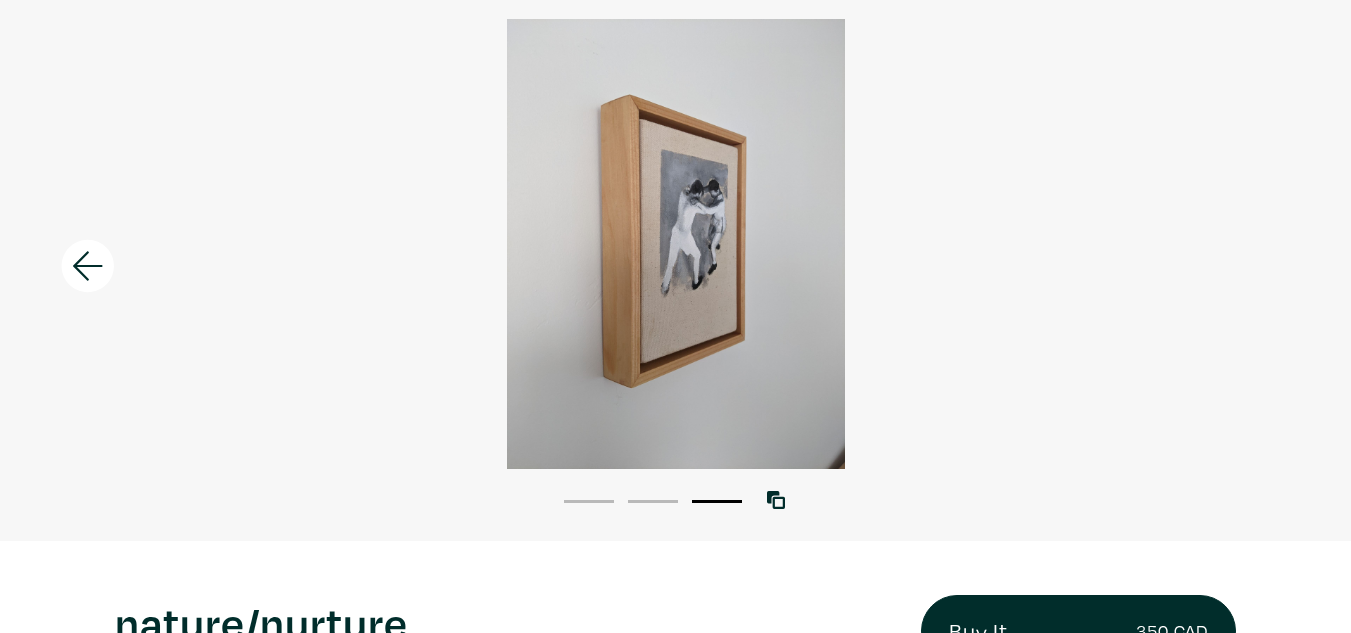 click at bounding box center [675, 244] 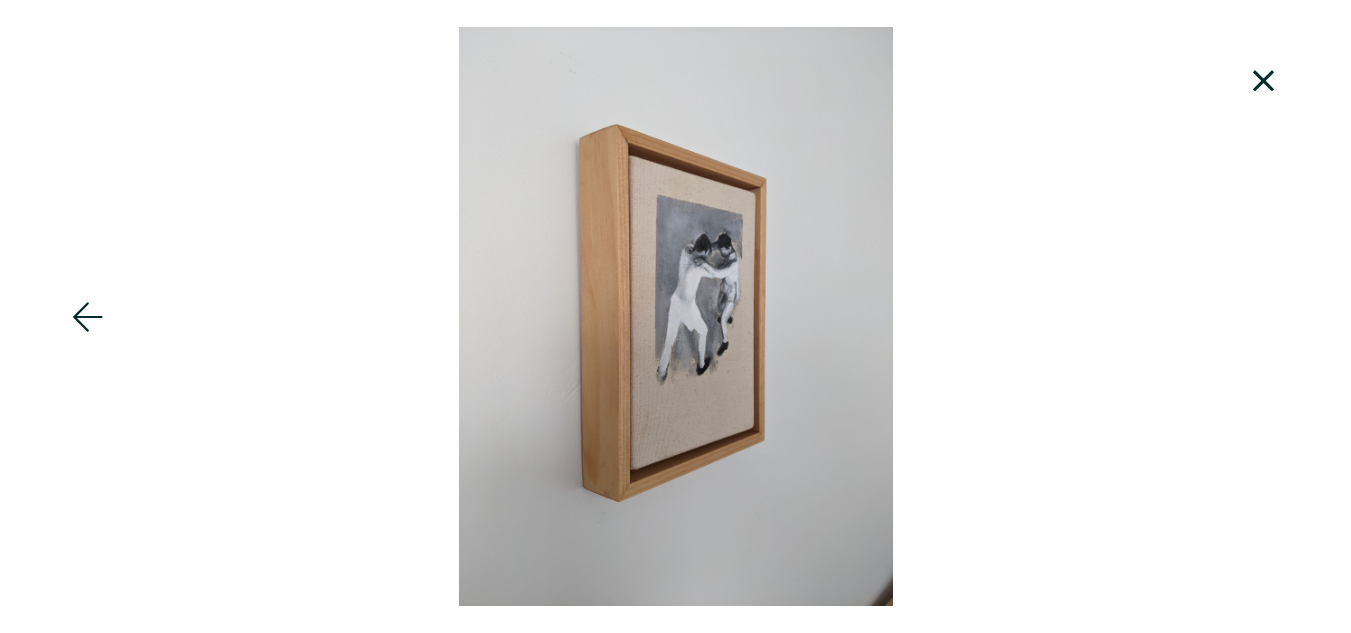 click 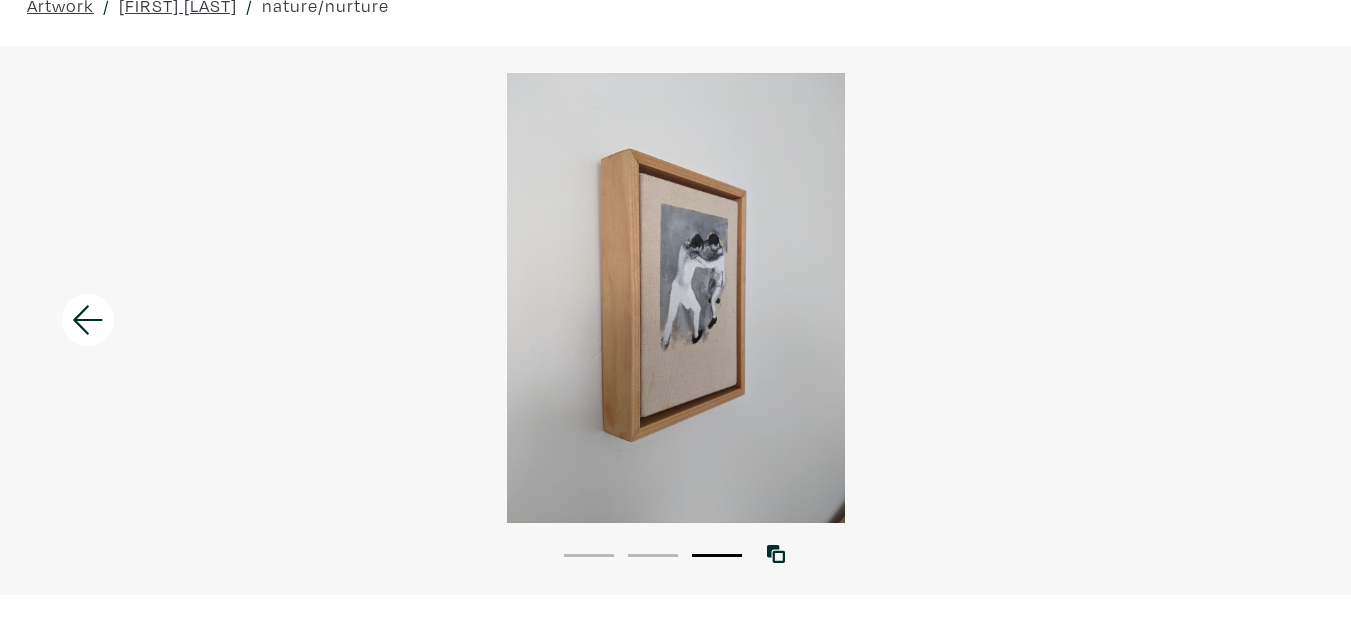 scroll, scrollTop: 88, scrollLeft: 0, axis: vertical 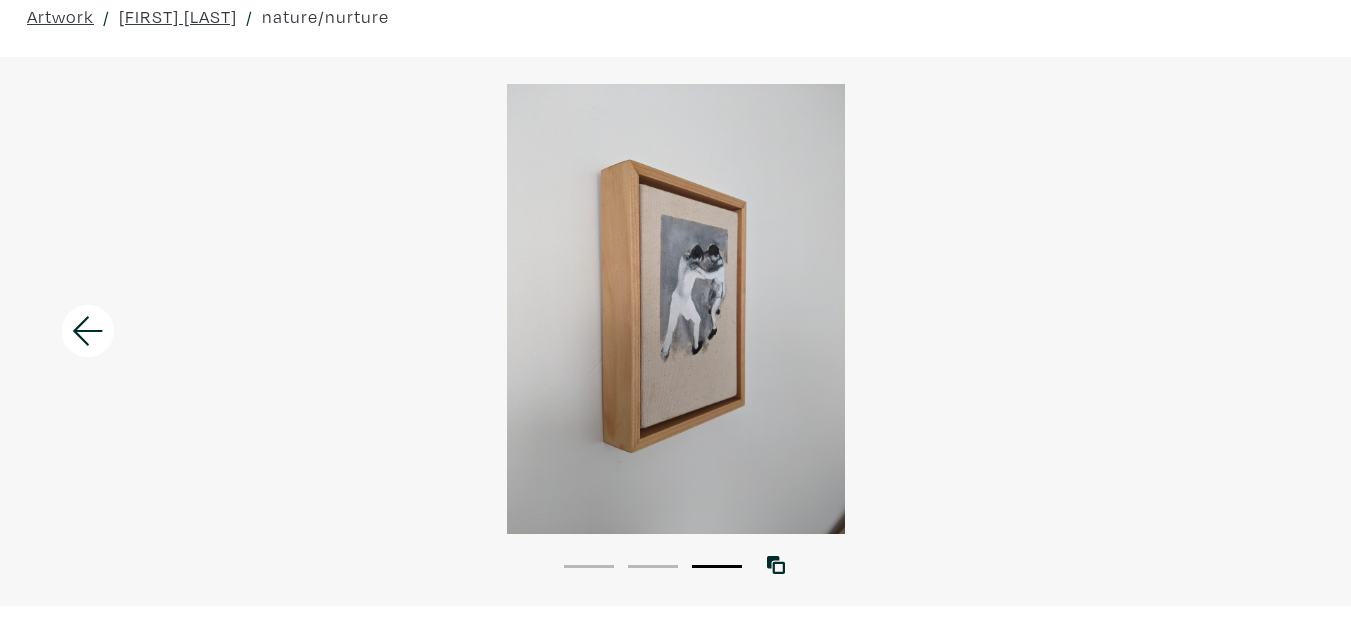 click on "1" at bounding box center [589, 565] 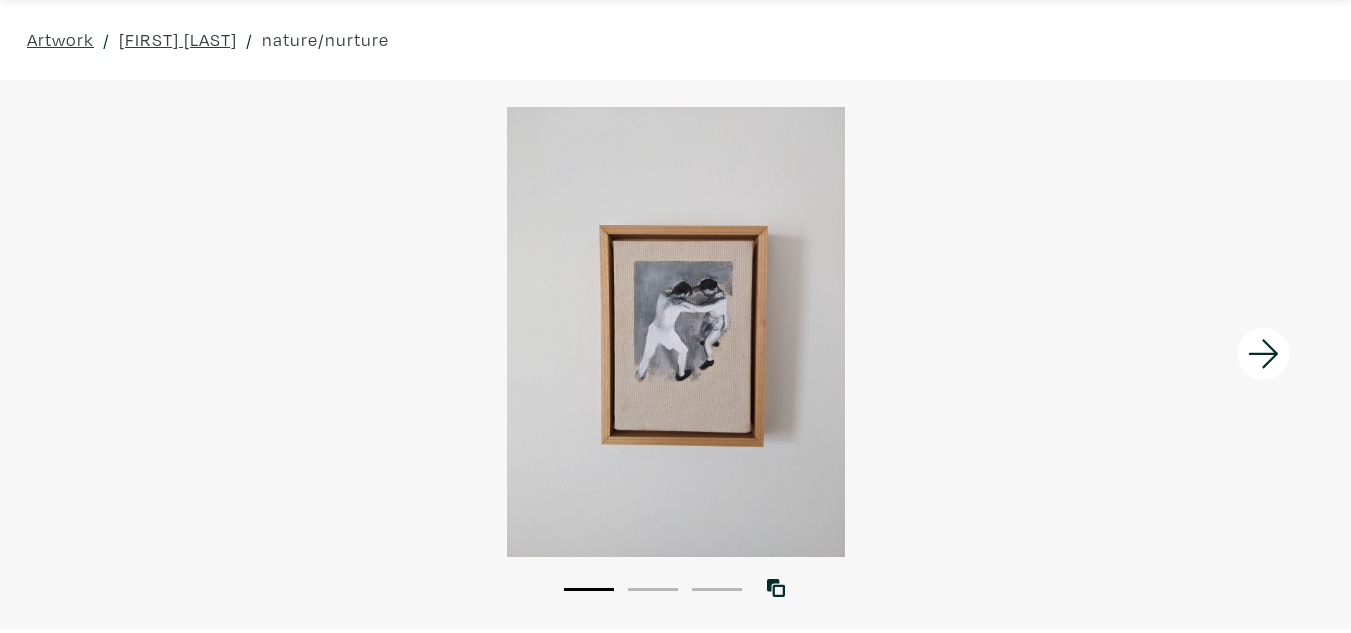 scroll, scrollTop: 0, scrollLeft: 0, axis: both 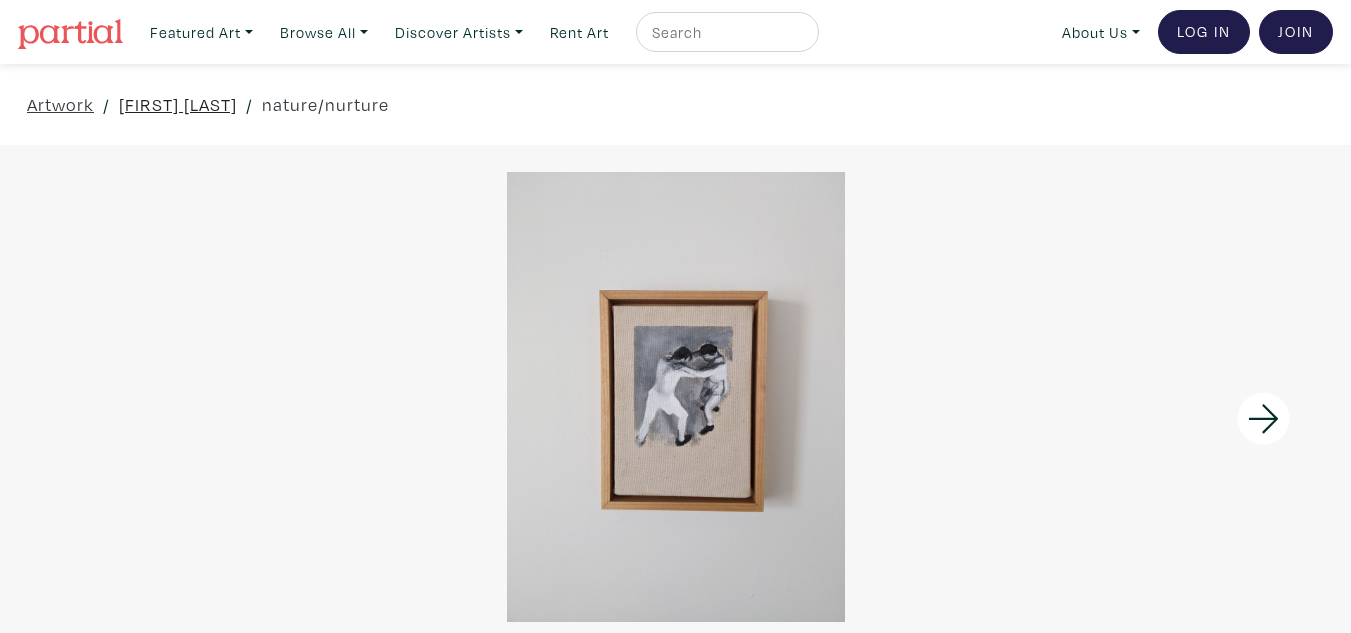 click on "Alexandra Marcuzzi" at bounding box center [178, 104] 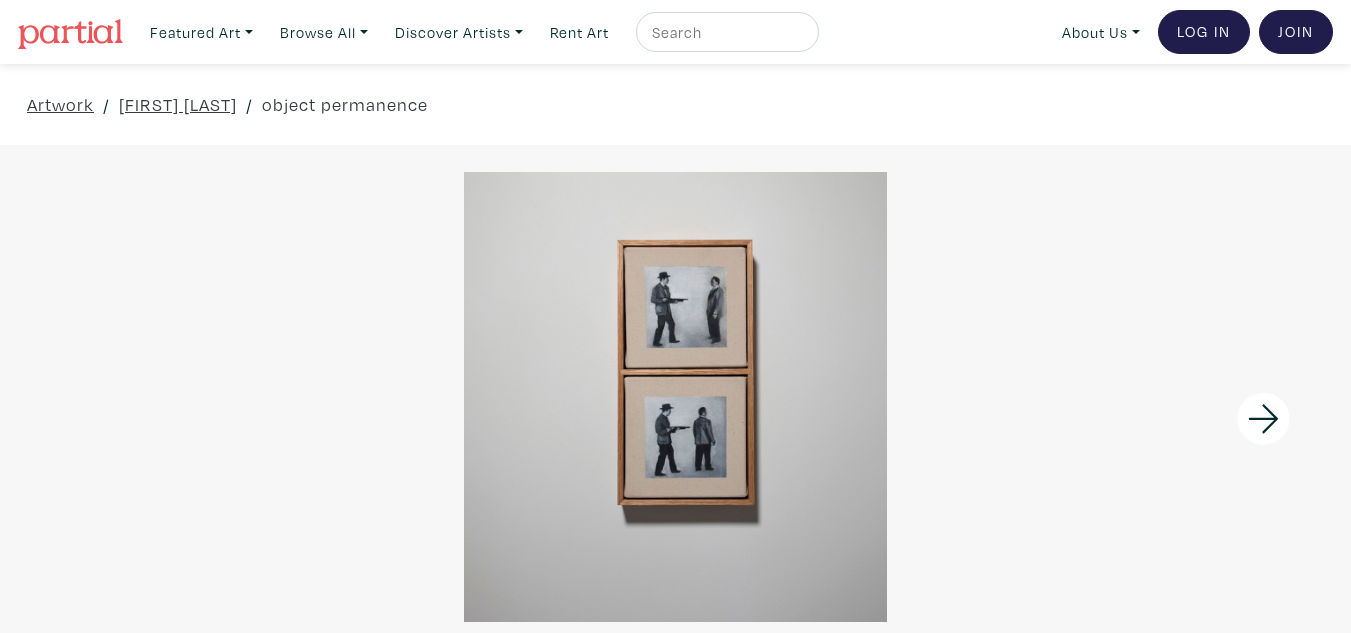 scroll, scrollTop: 0, scrollLeft: 0, axis: both 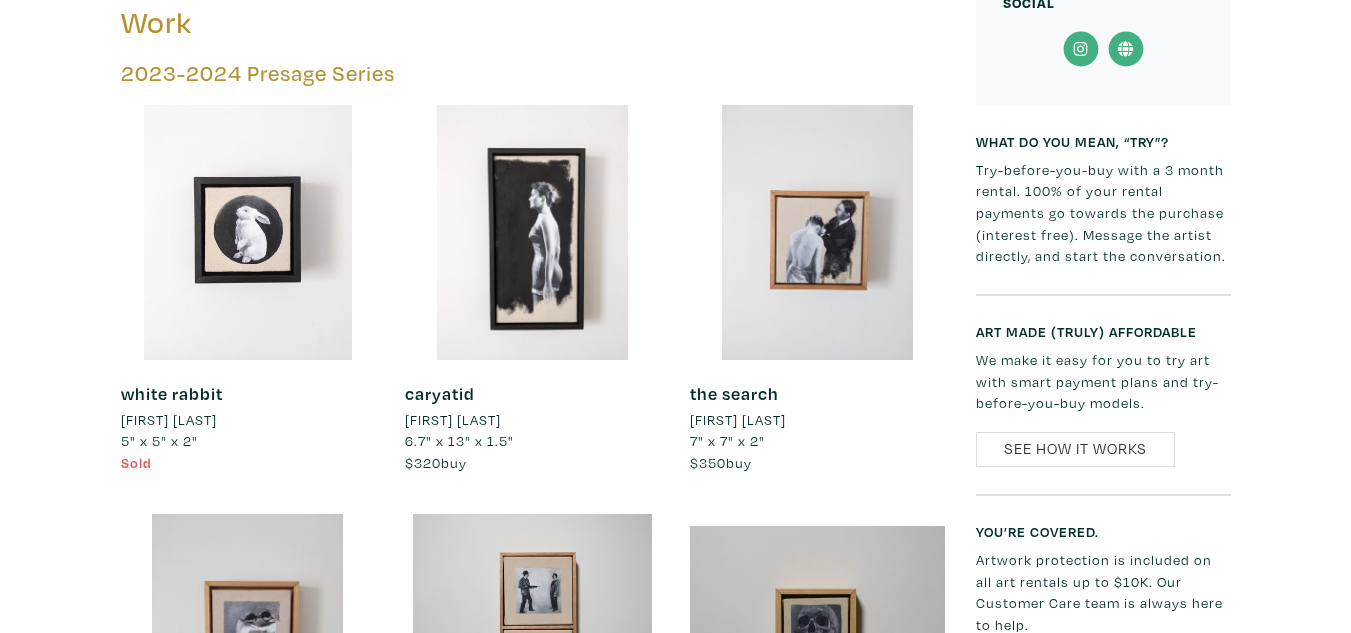 click at bounding box center [532, 232] 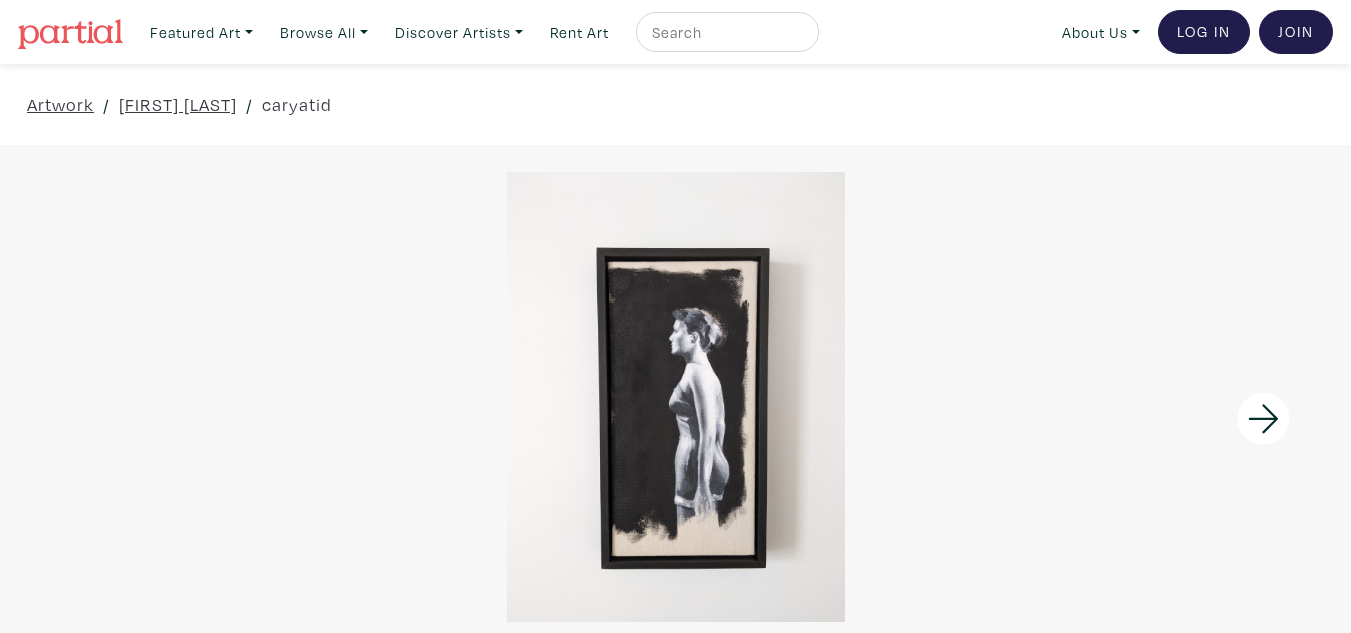 scroll, scrollTop: 0, scrollLeft: 0, axis: both 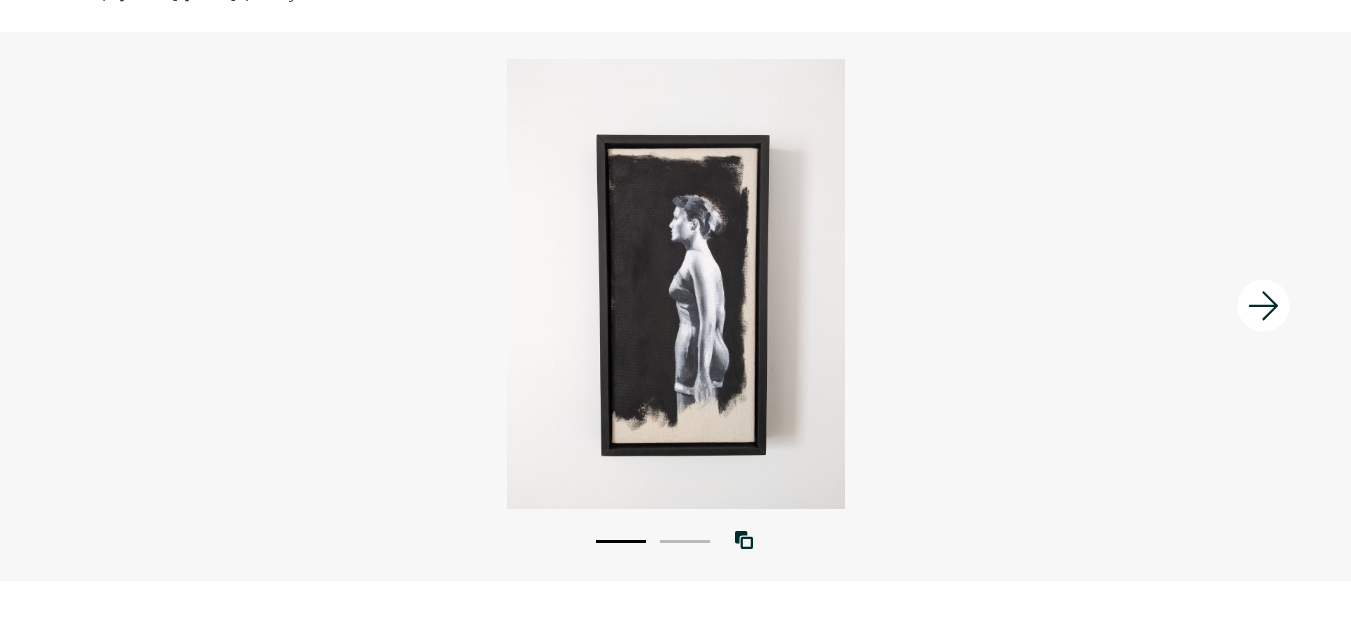 click 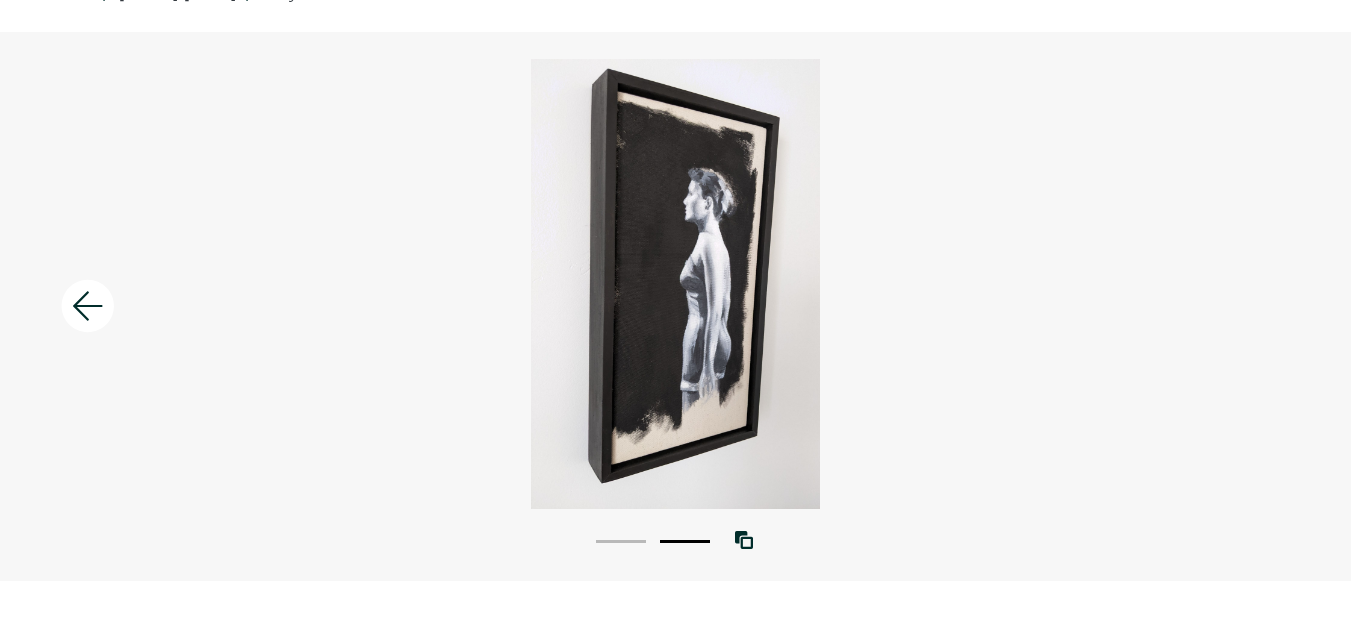 click at bounding box center (675, 284) 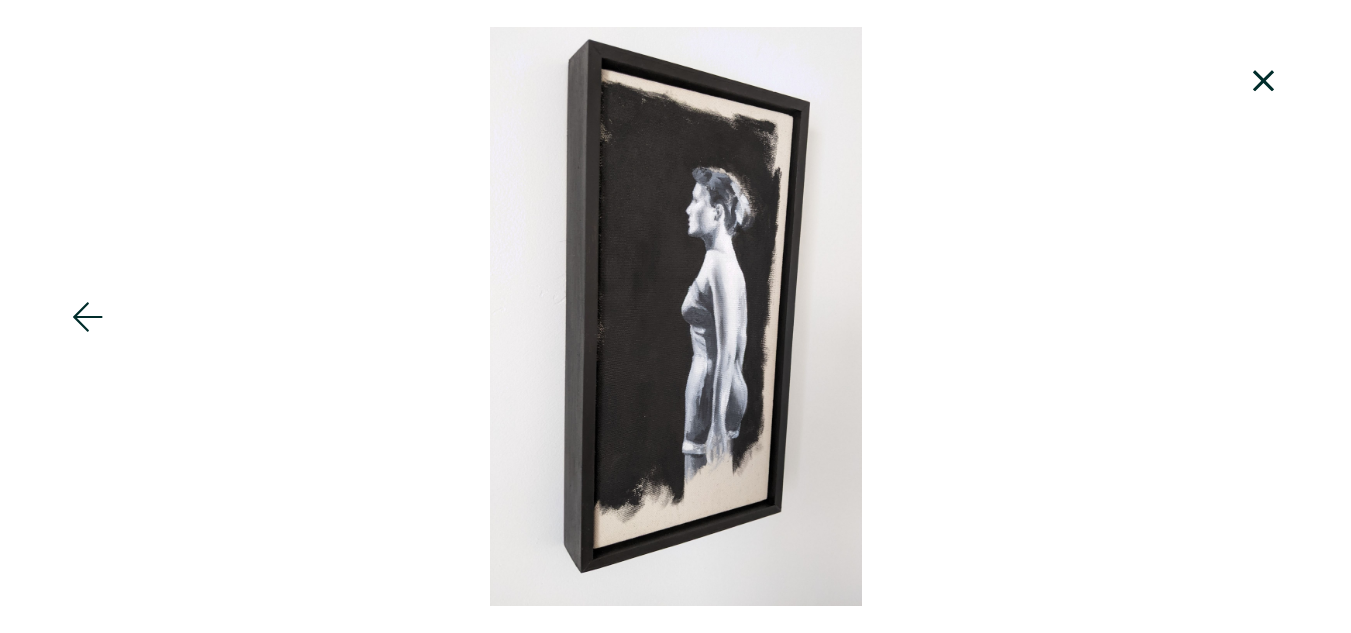 click at bounding box center [675, 316] 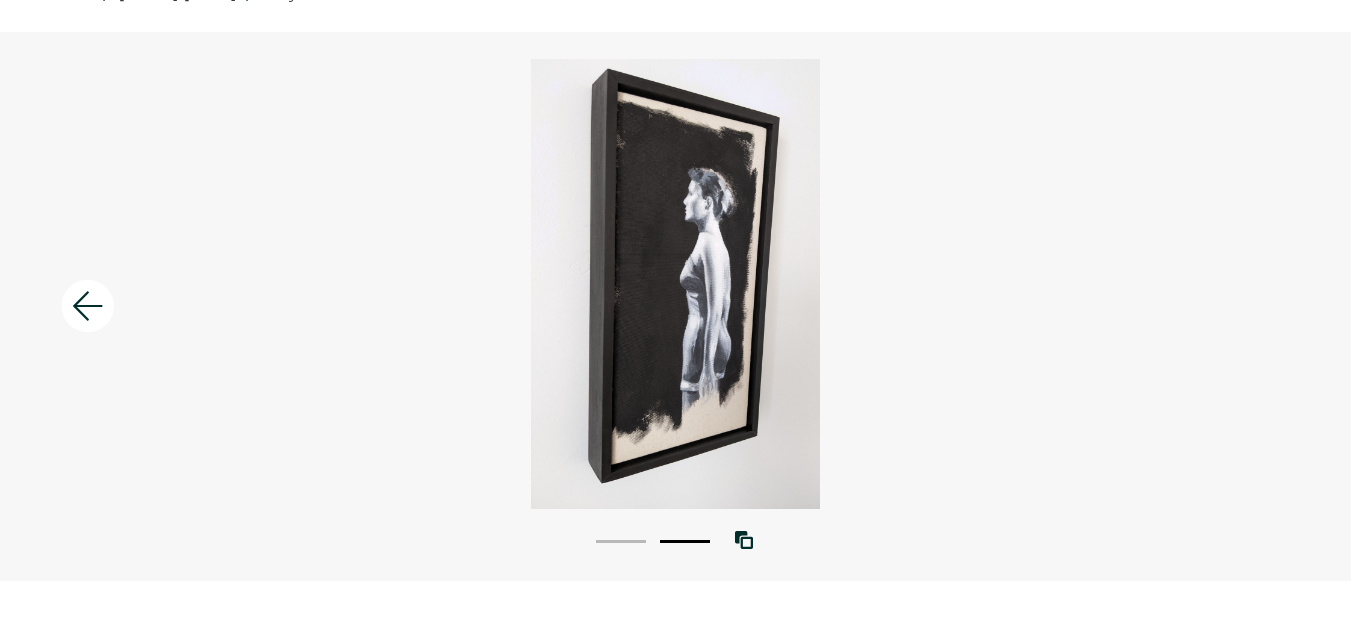 click 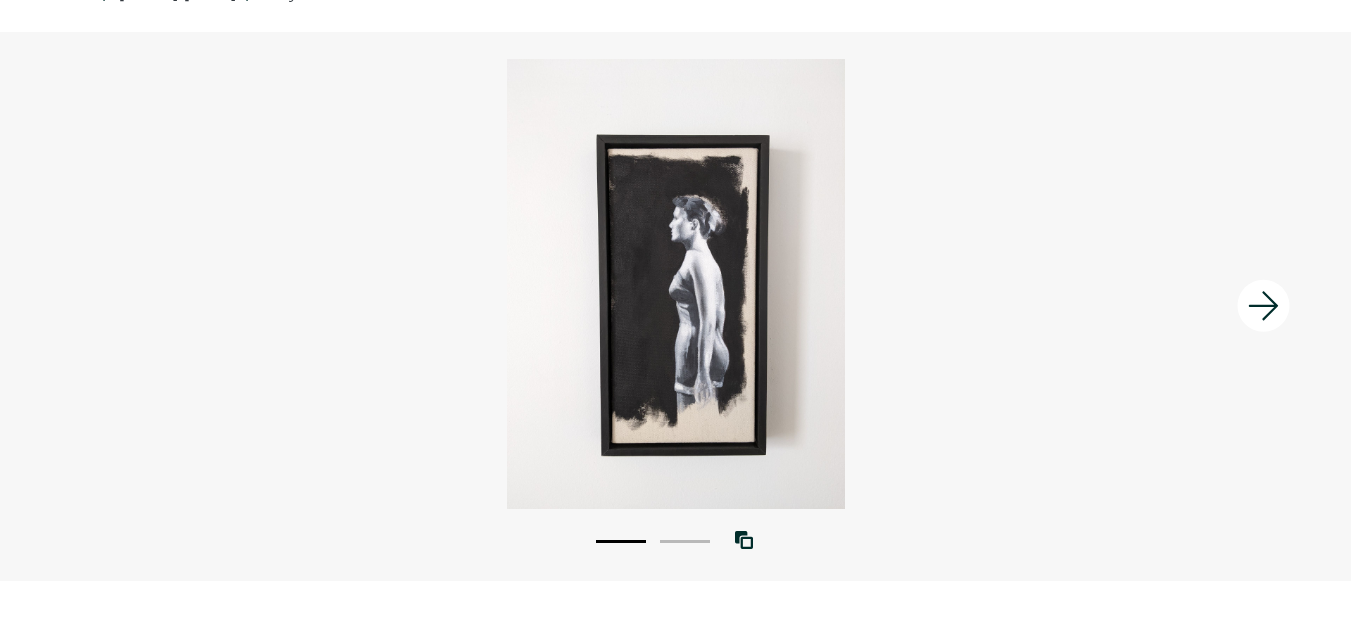 click at bounding box center [675, 284] 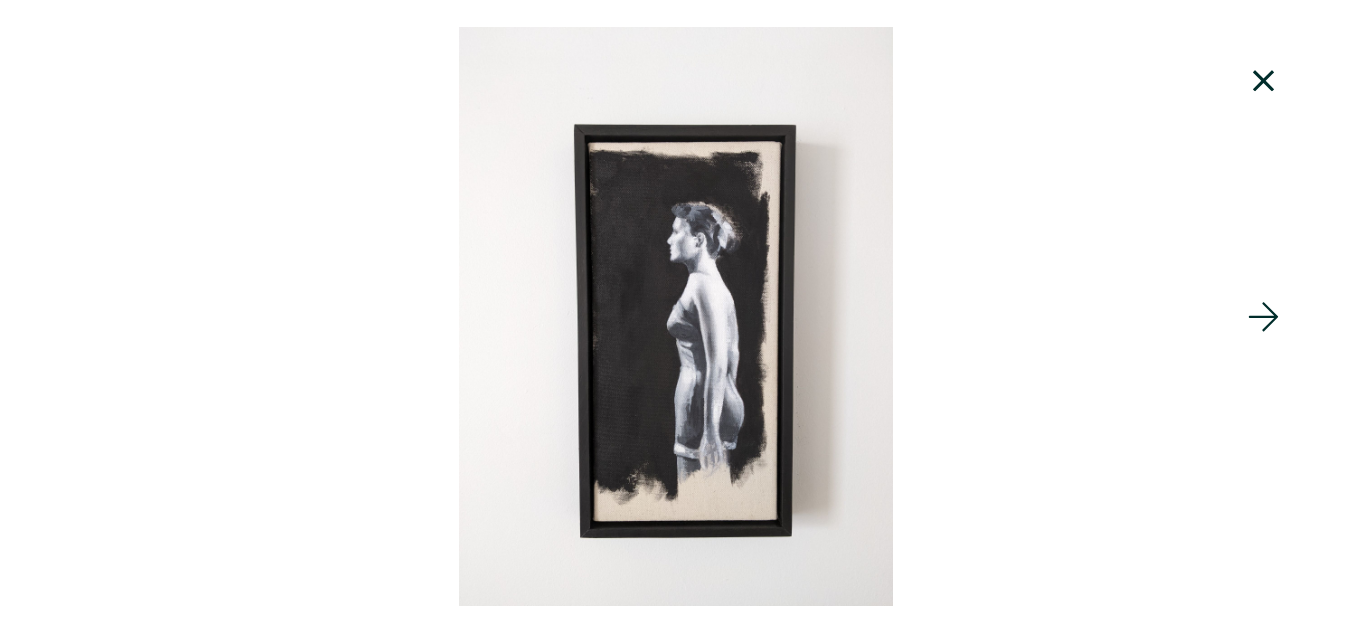 click 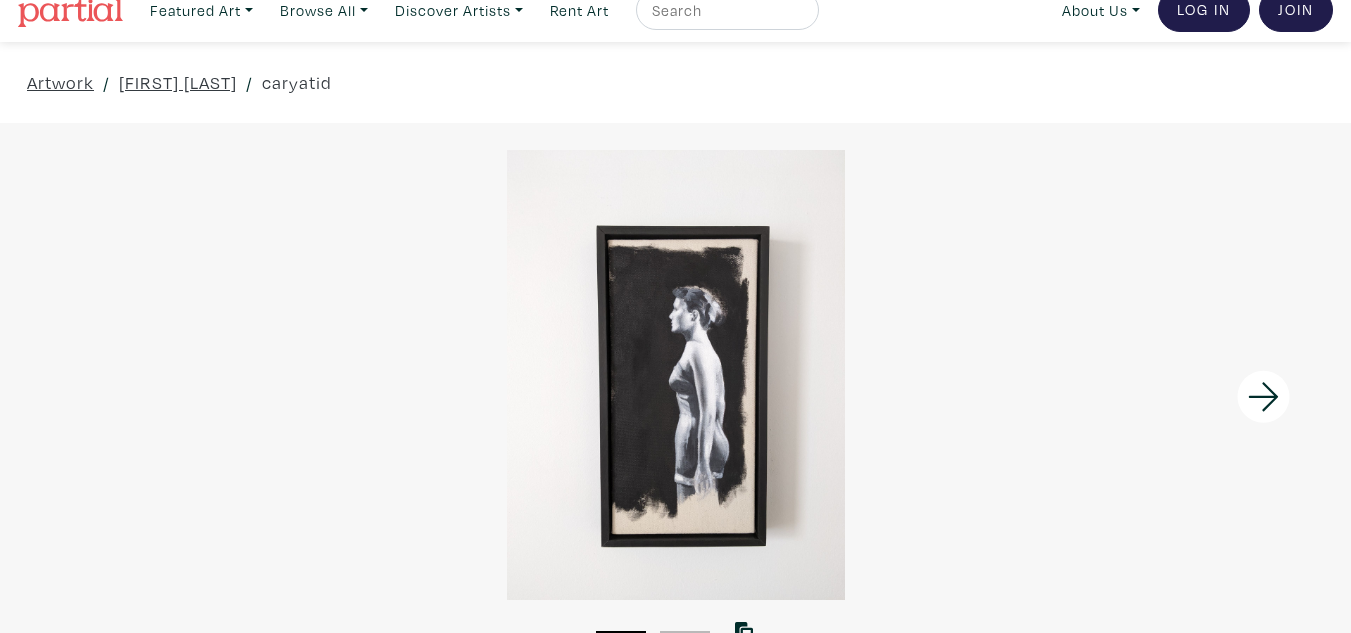 scroll, scrollTop: 0, scrollLeft: 0, axis: both 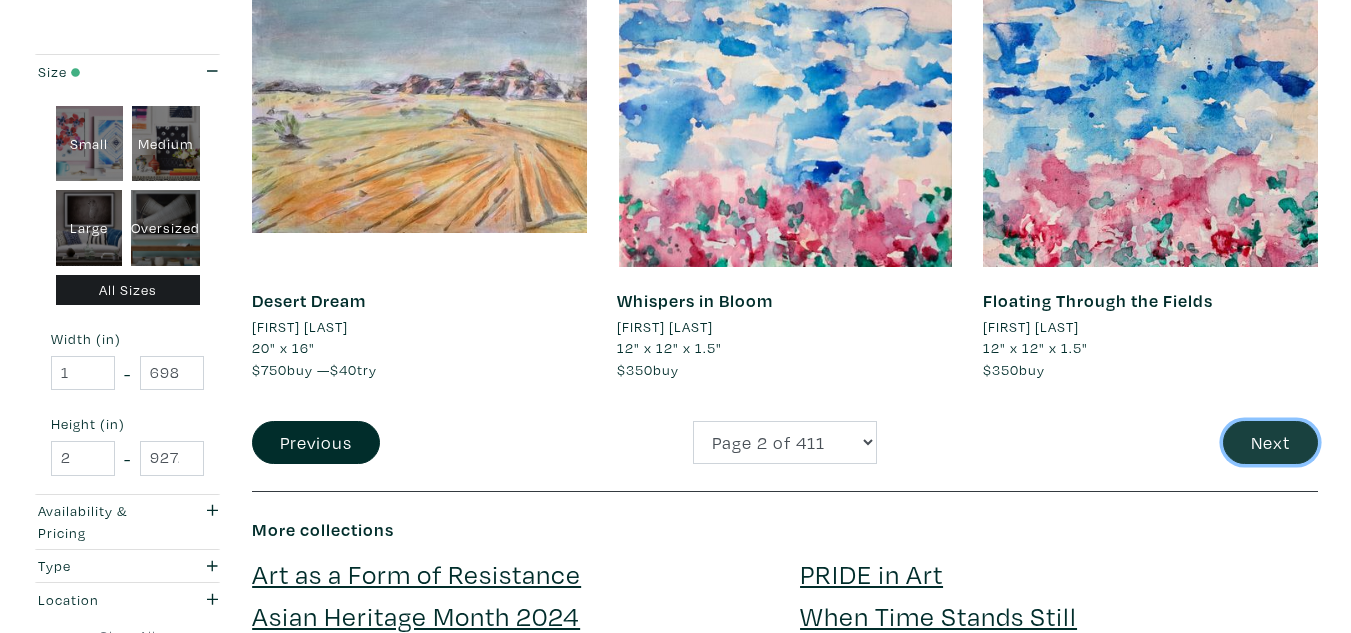 click on "Next" at bounding box center [1270, 442] 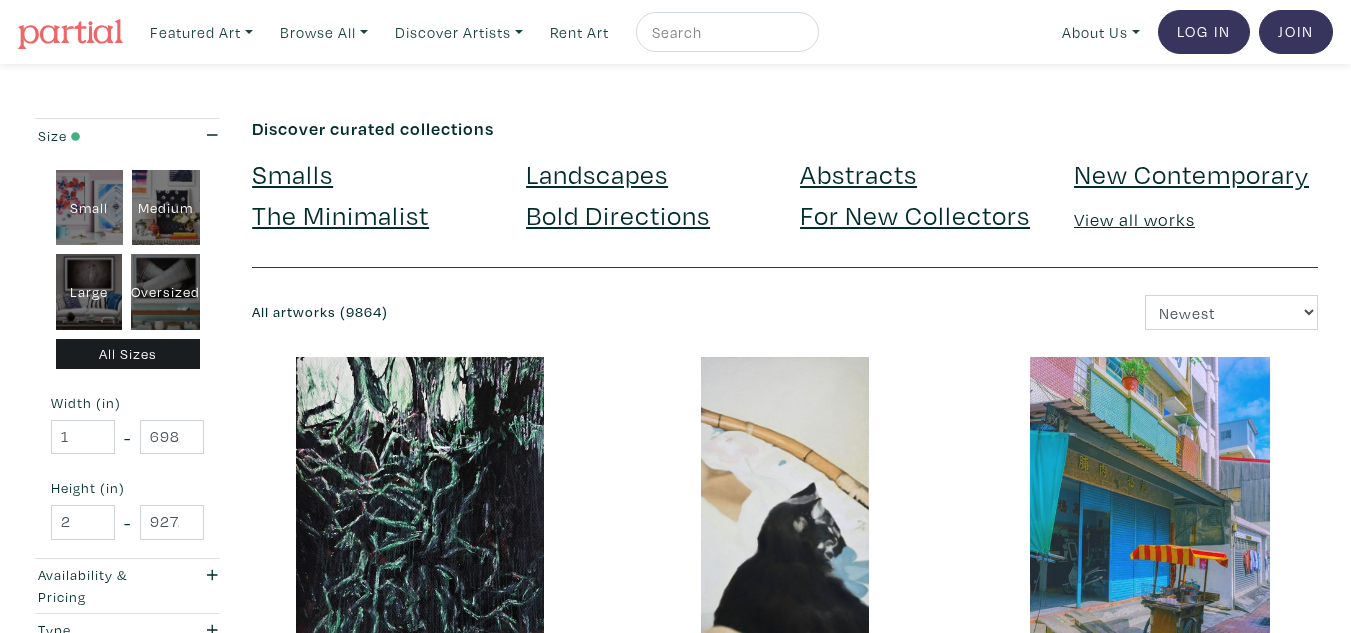 scroll, scrollTop: 0, scrollLeft: 0, axis: both 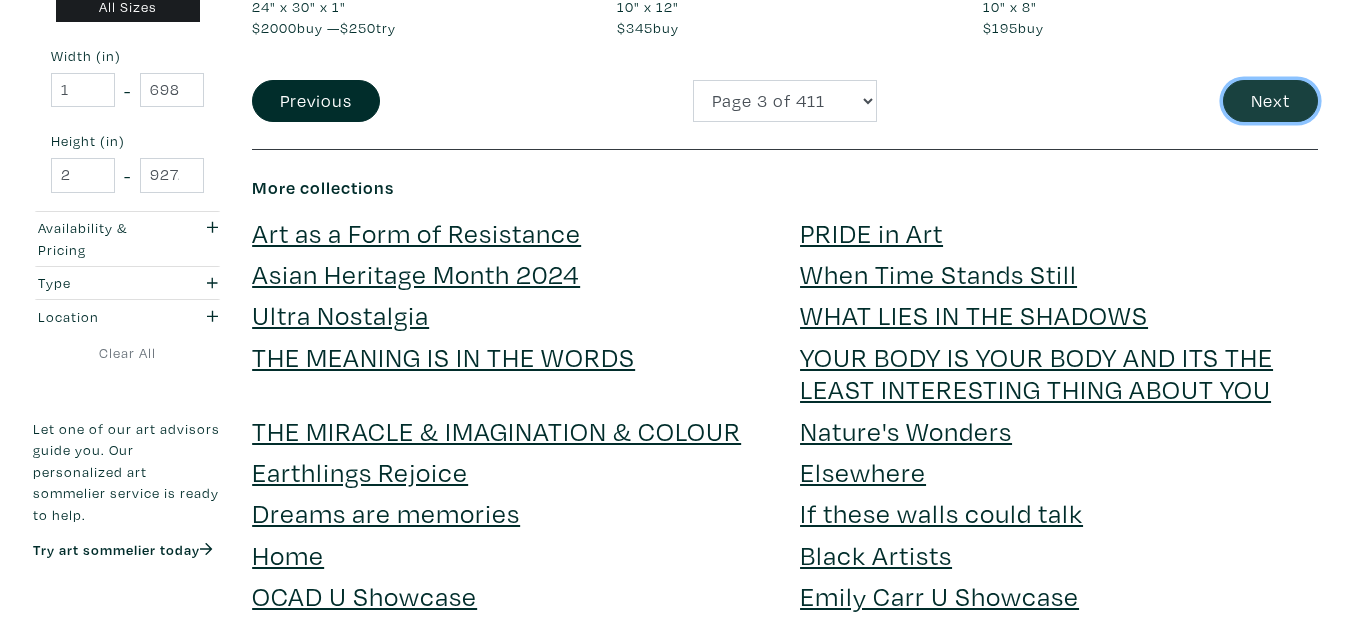 click on "Next" at bounding box center [1270, 101] 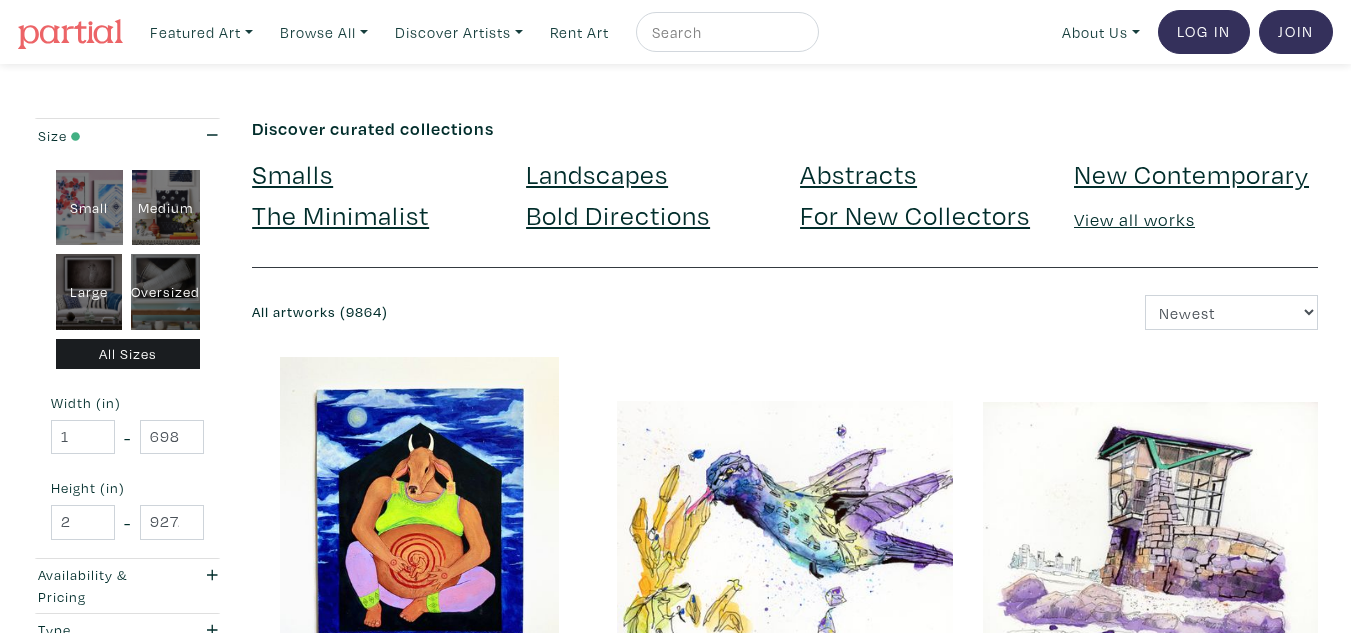 scroll, scrollTop: 0, scrollLeft: 0, axis: both 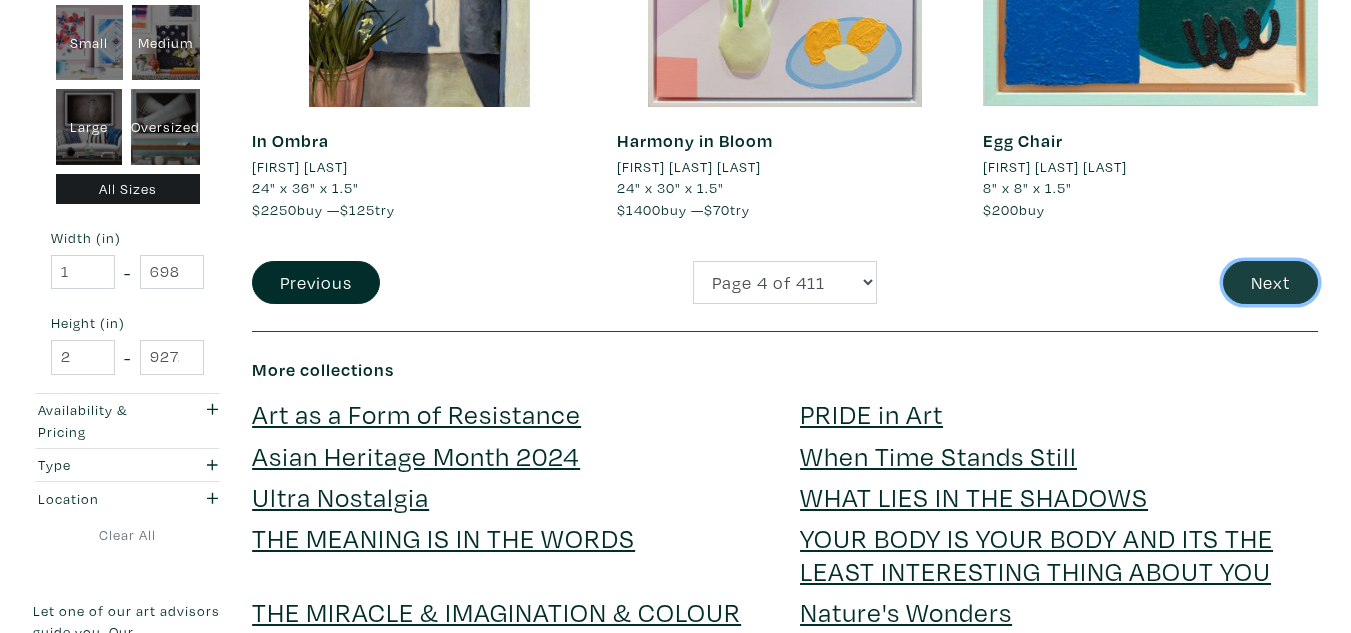 click on "Next" at bounding box center (1270, 282) 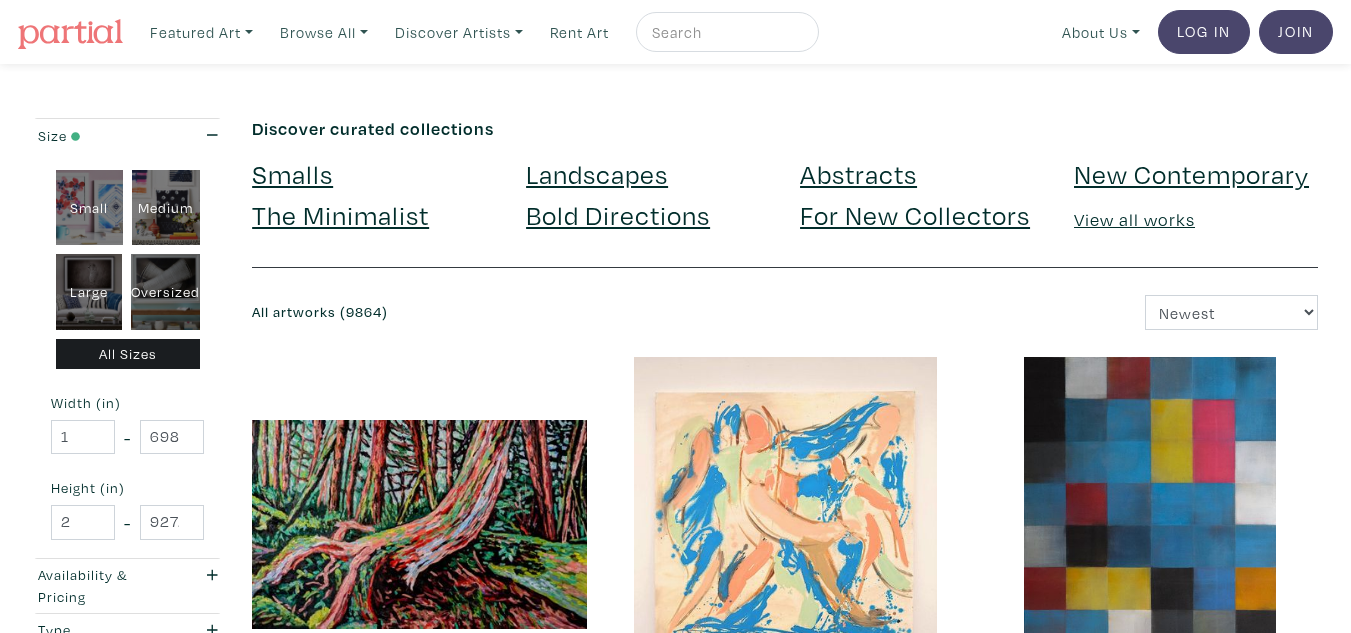 scroll, scrollTop: 0, scrollLeft: 0, axis: both 